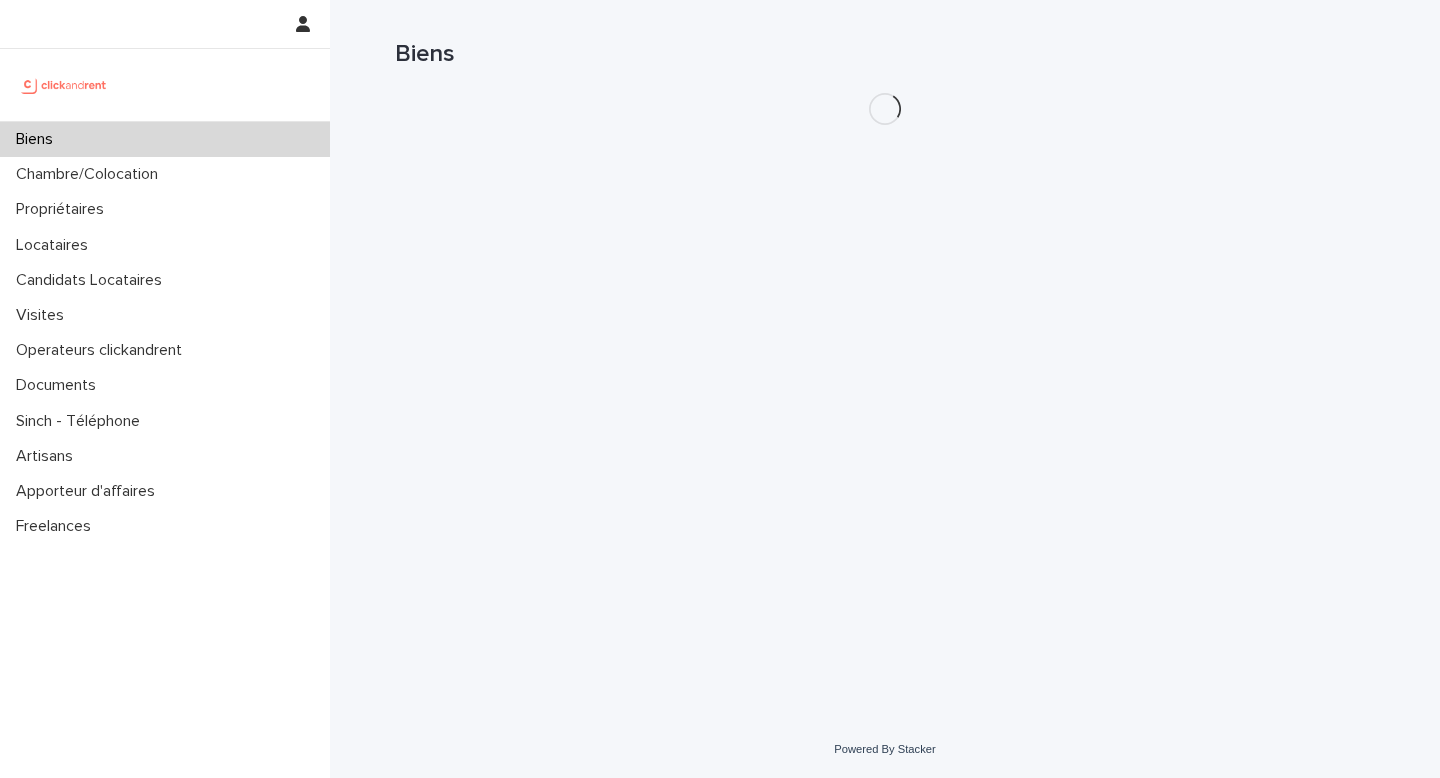 scroll, scrollTop: 0, scrollLeft: 0, axis: both 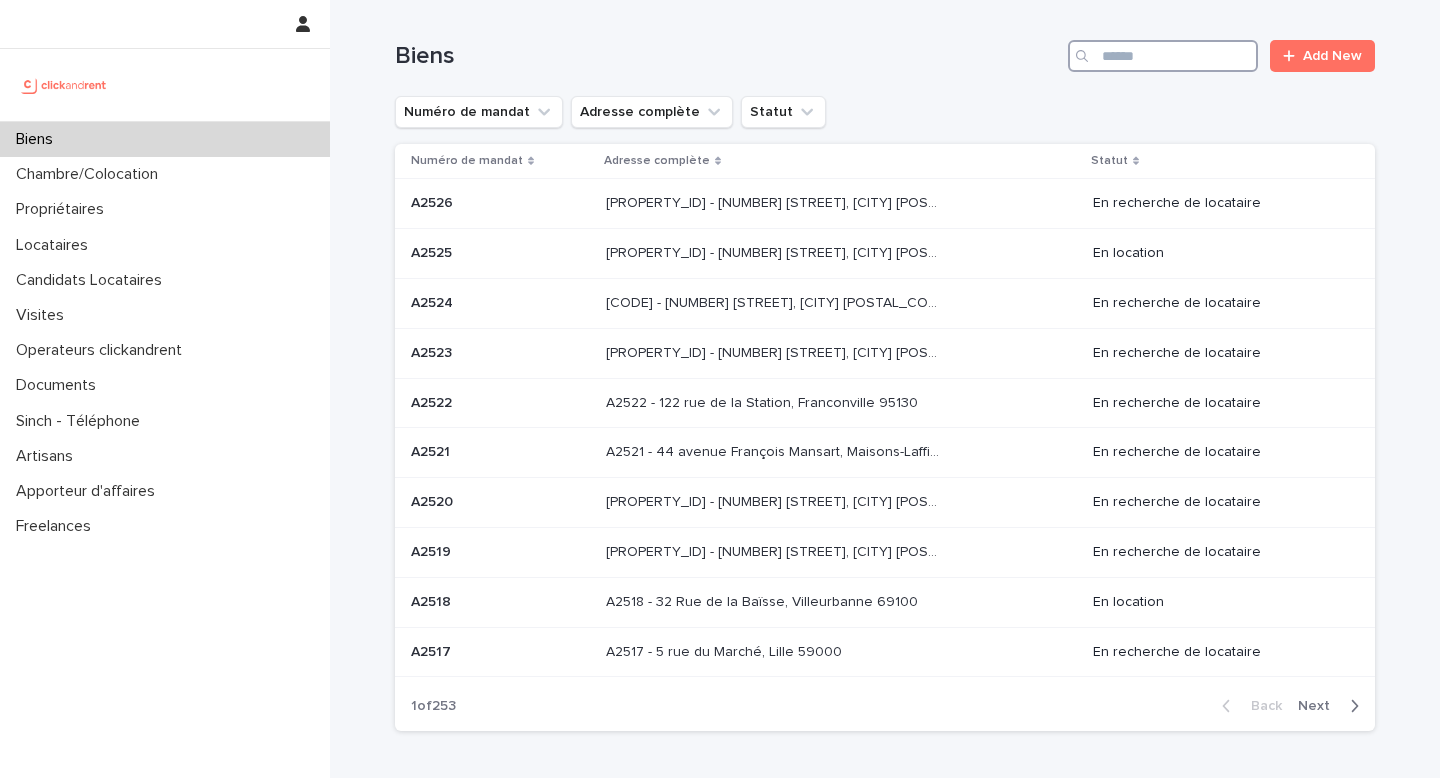 click at bounding box center (1163, 56) 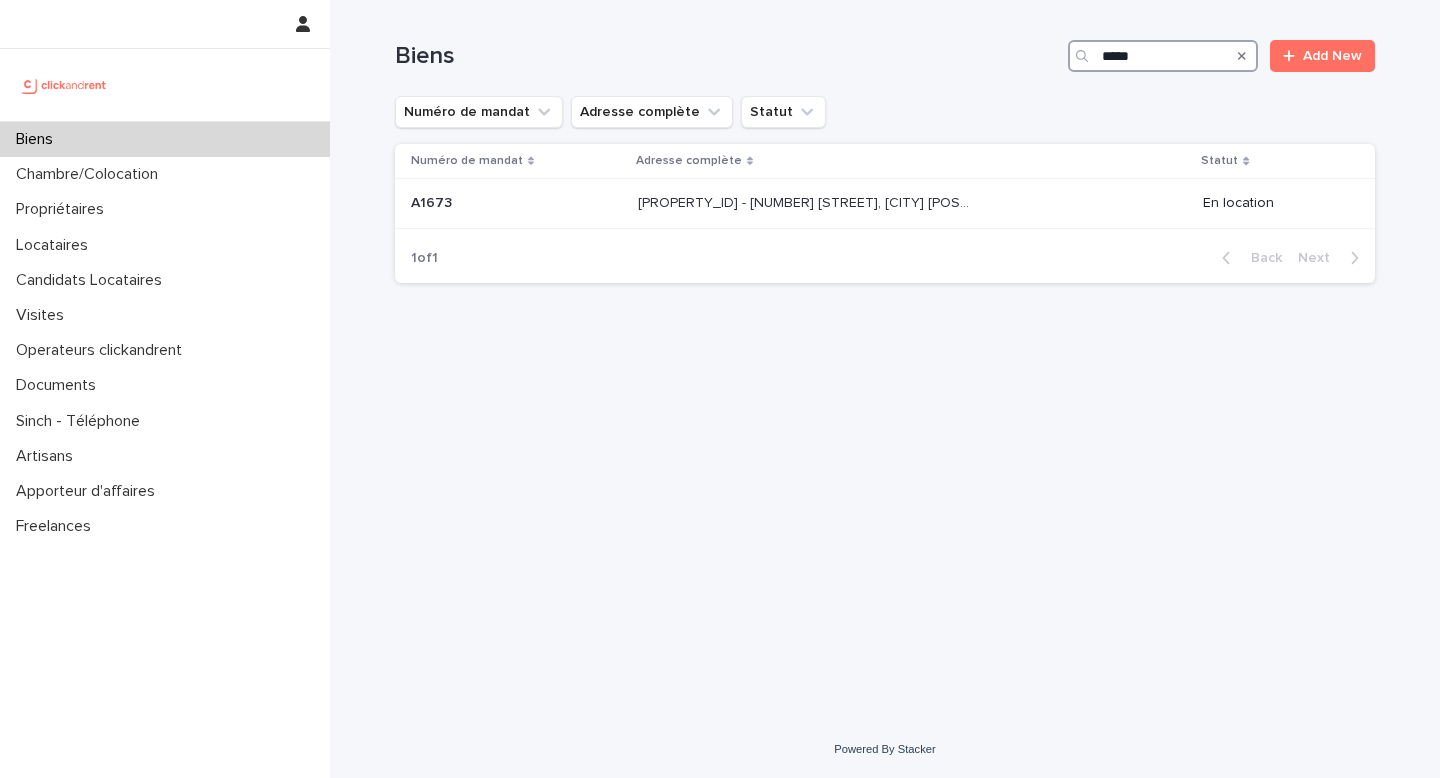 type on "*****" 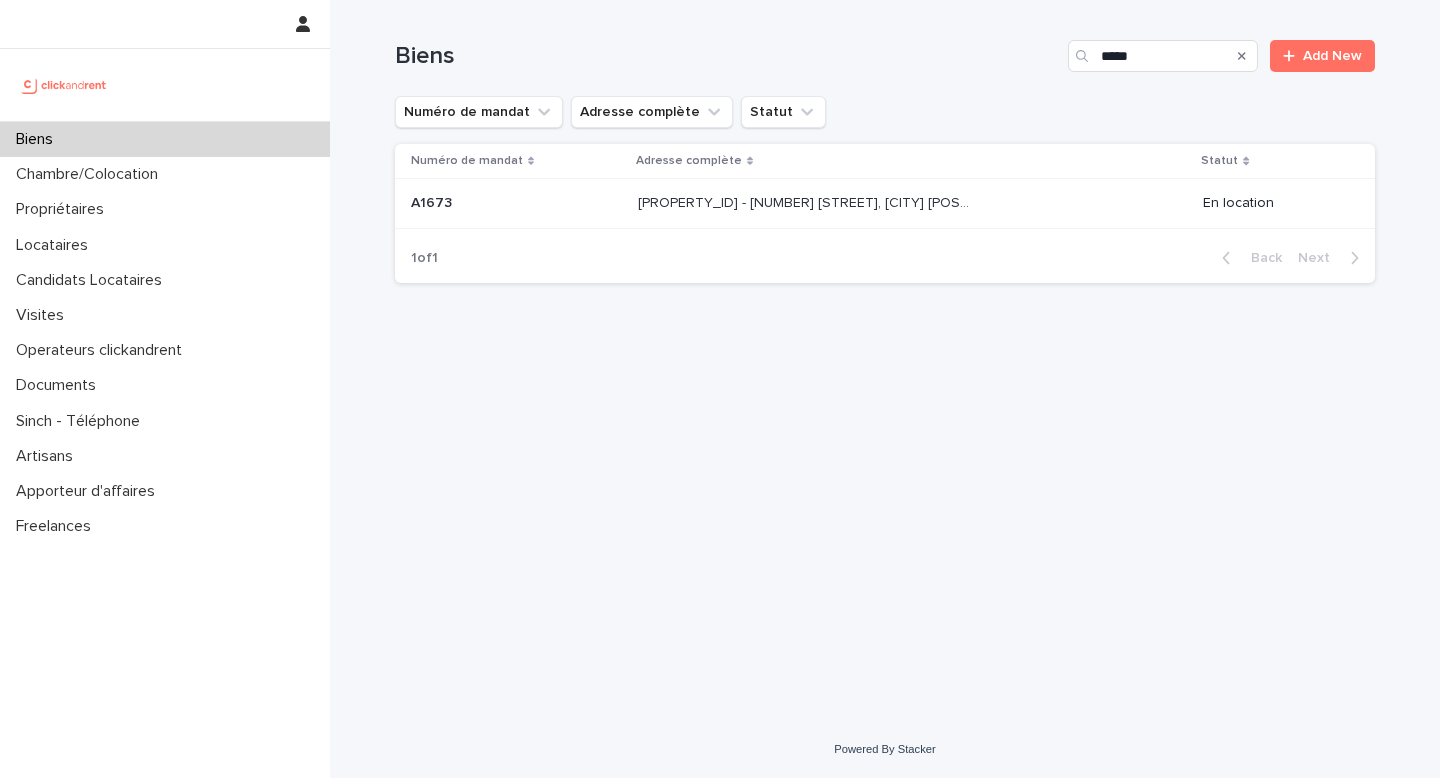 click on "[PROPERTY_ID] - [NUMBER] [STREET], [CITY] [POSTAL_CODE]" at bounding box center [806, 201] 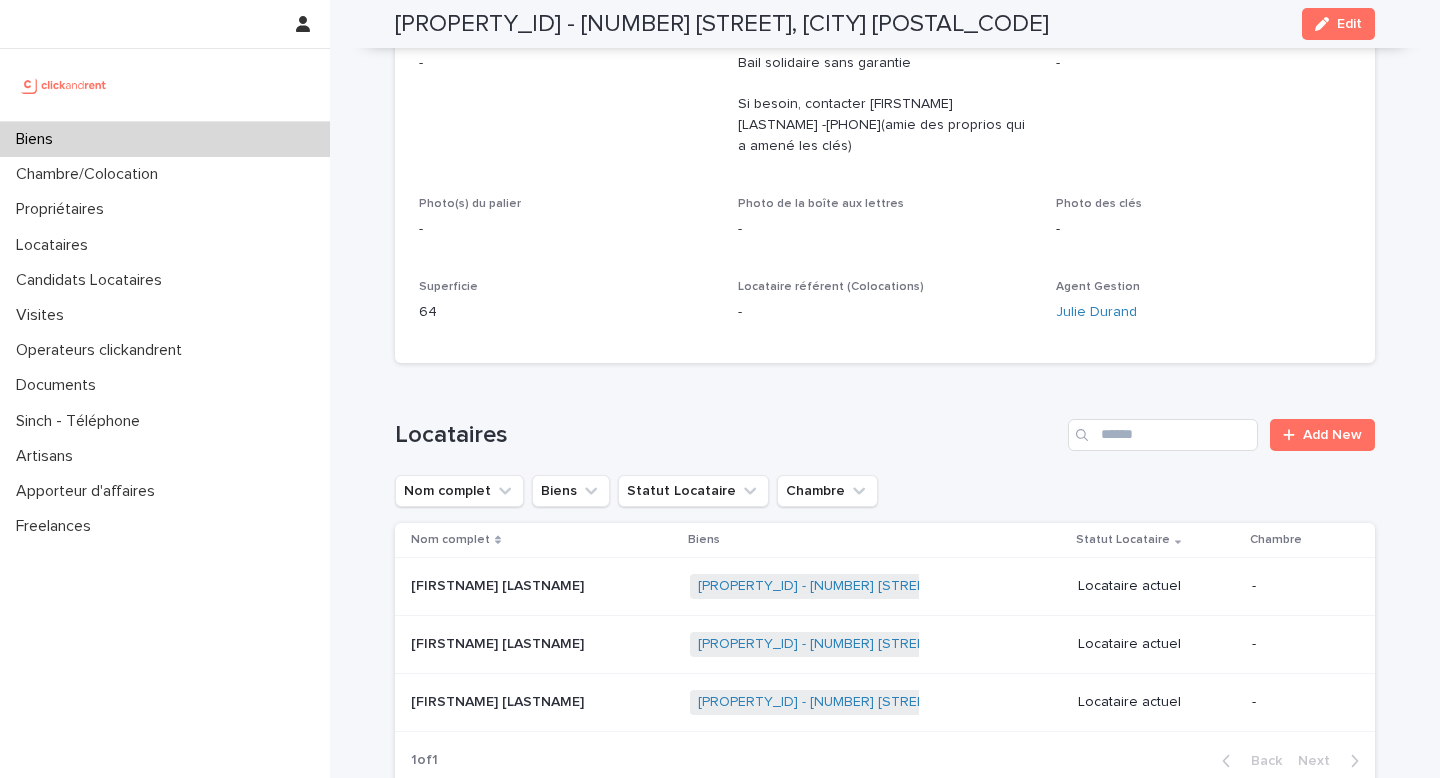 scroll, scrollTop: 439, scrollLeft: 0, axis: vertical 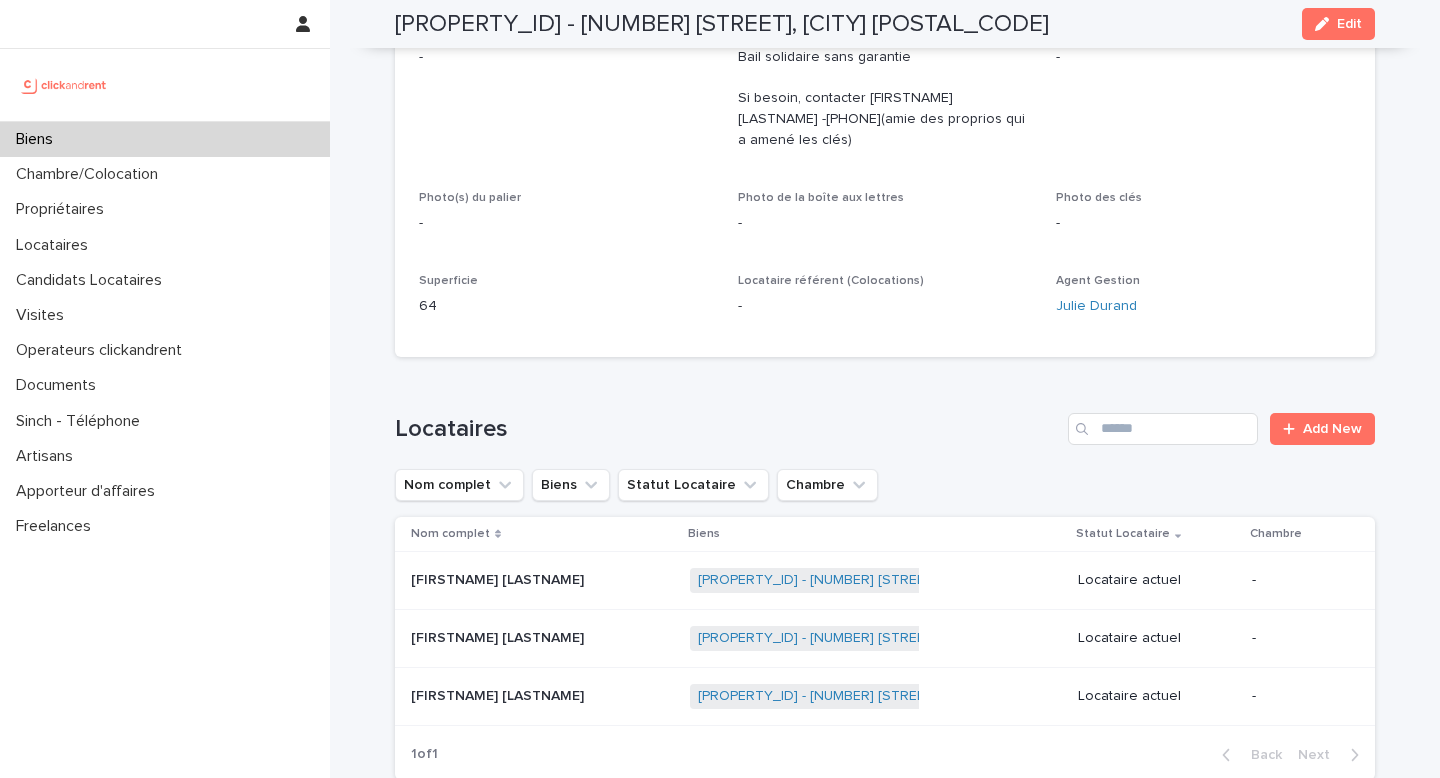 click on "[FIRSTNAME] [LASTNAME] [FIRSTNAME] [LASTNAME]" at bounding box center [542, 638] 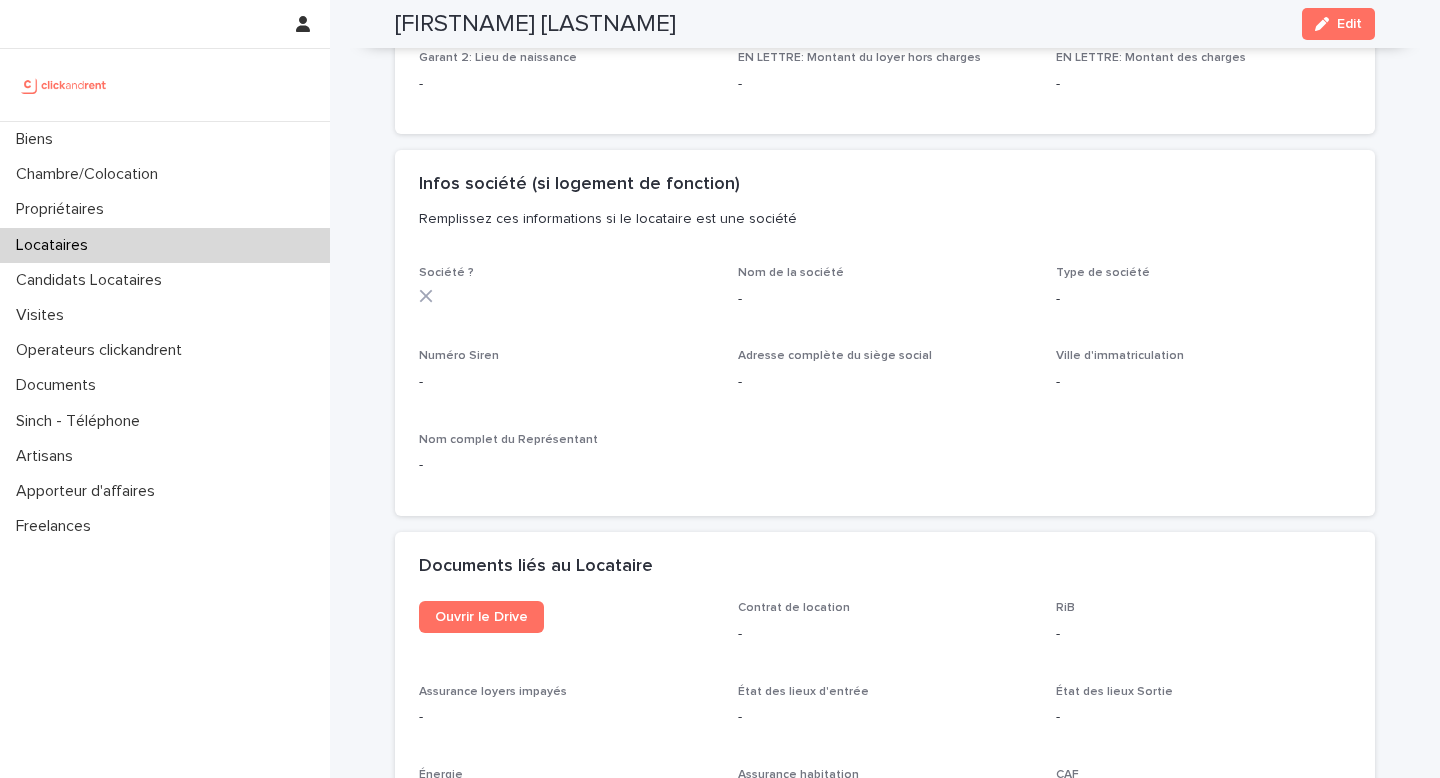 scroll, scrollTop: 1683, scrollLeft: 0, axis: vertical 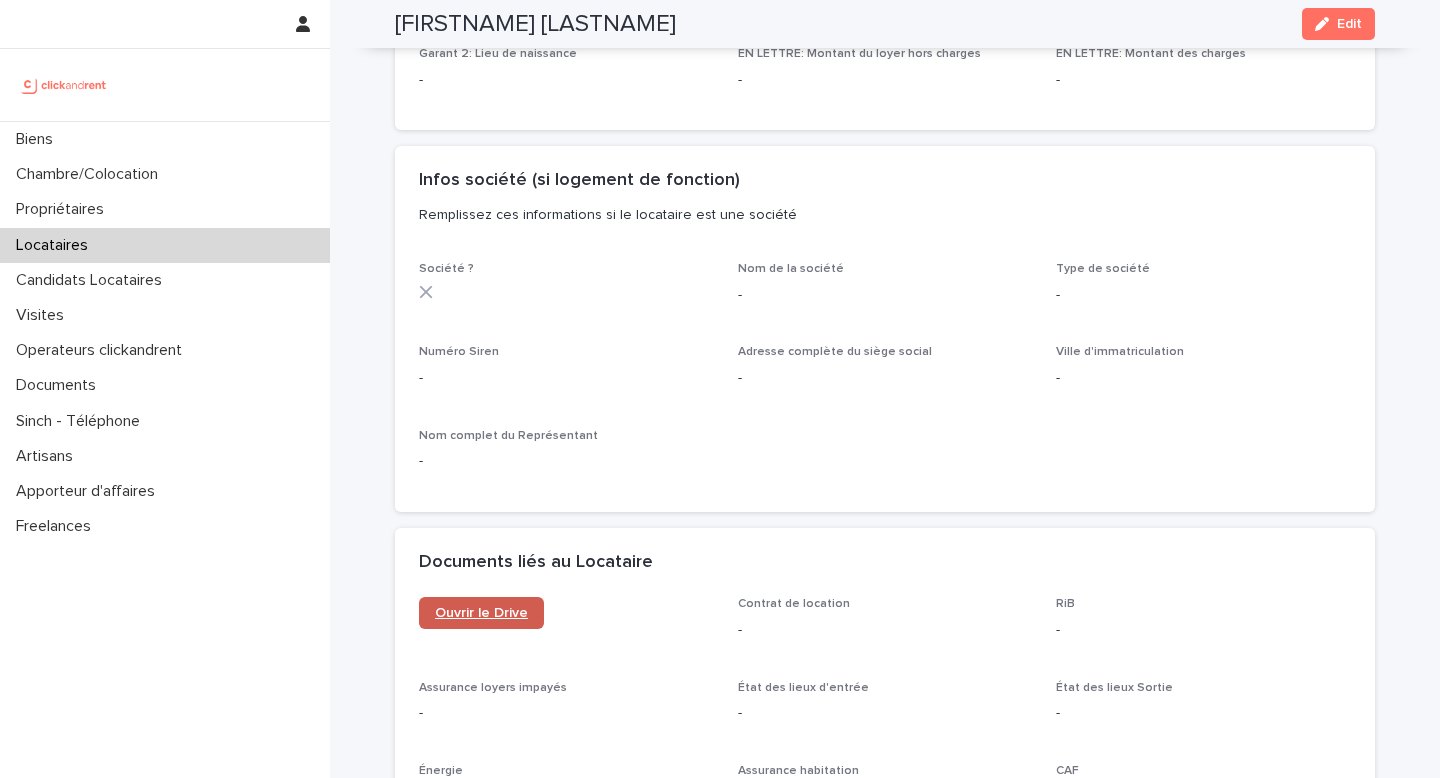 click on "Ouvrir le Drive" at bounding box center (481, 613) 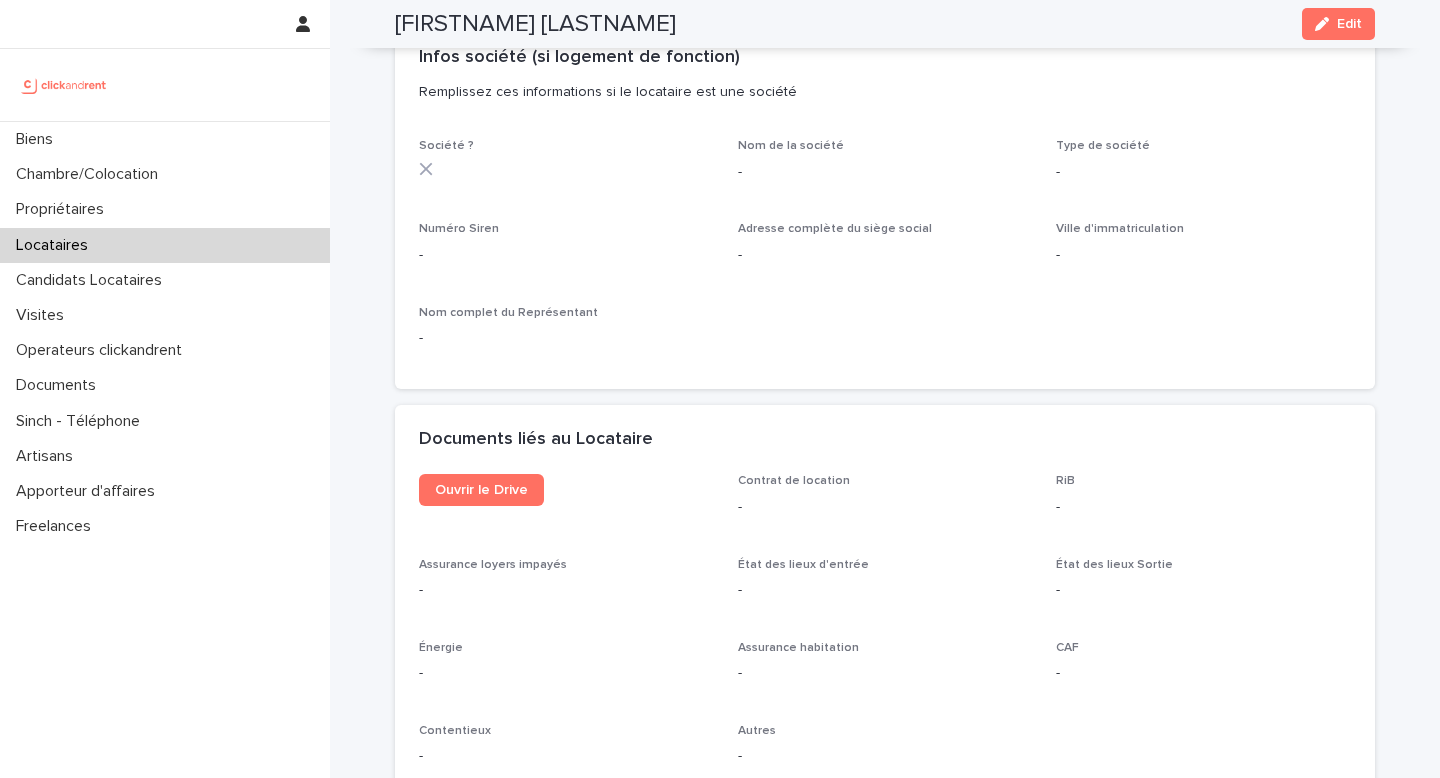 scroll, scrollTop: 1814, scrollLeft: 0, axis: vertical 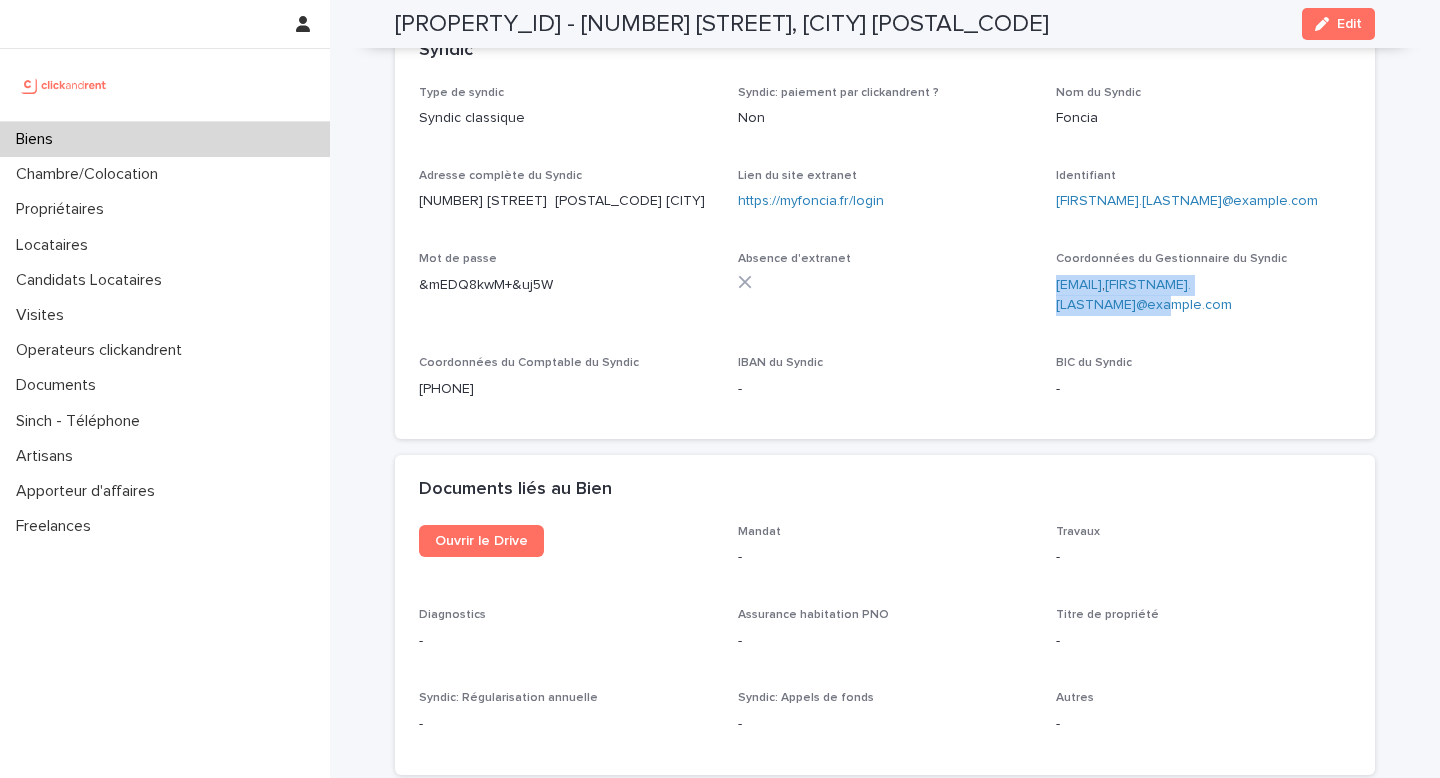 copy on "[EMAIL],  [EMAIL]" 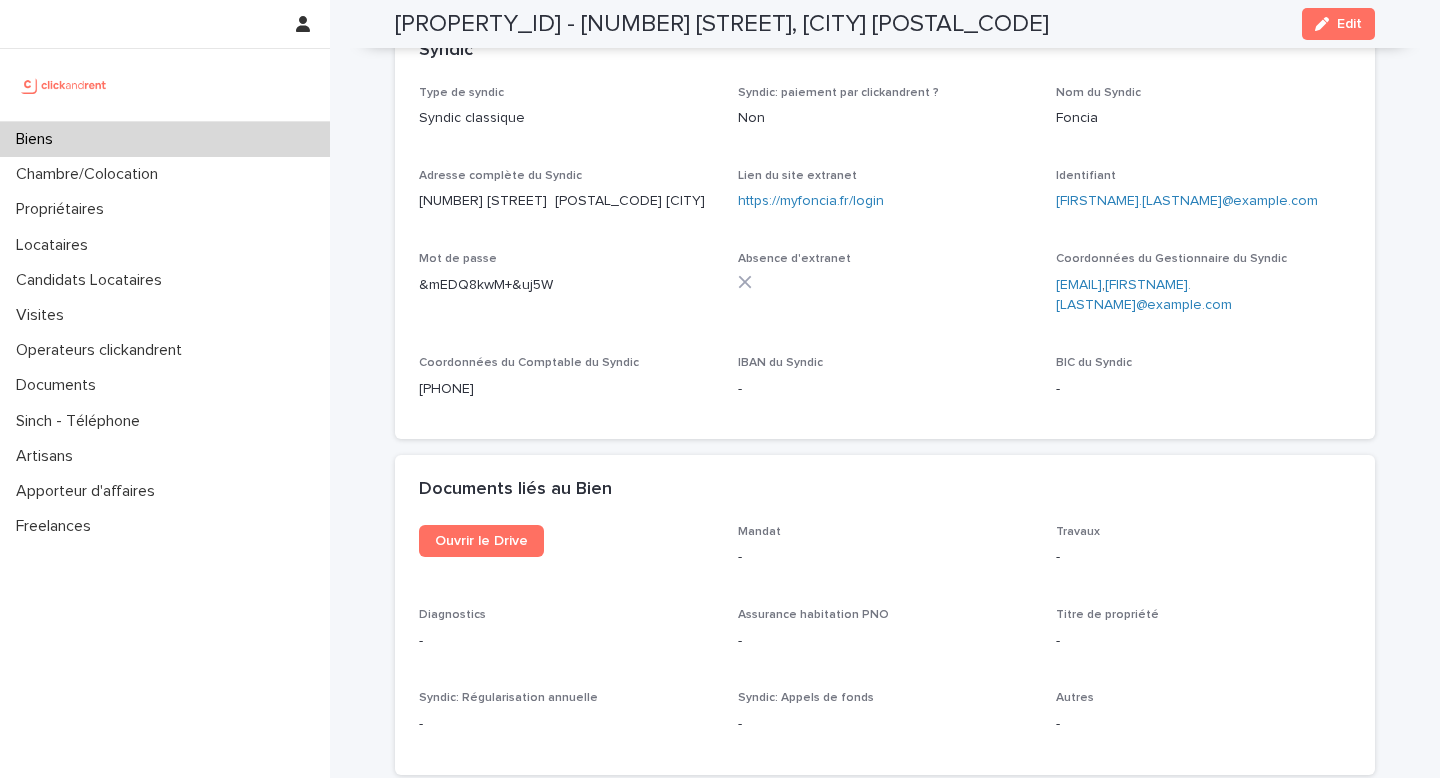 click on "Type de syndic Syndic classique Syndic: paiement par clickandrent ? Non Nom du Syndic [COMPANY_NAME] Adresse complète du Syndic [NUMBER] [STREET]  [POSTAL_CODE] [CITY] Lien du site extranet https://myfoncia.fr/login Identifiant [FIRSTNAME].[LASTNAME]@example.com Mot de passe  Absence d'extranet Coordonnées du Gestionnaire du Syndic [EMAIL],  [EMAIL] Coordonnées du Comptable du Syndic [PHONE] IBAN du Syndic - BIC du Syndic -" at bounding box center (885, 251) 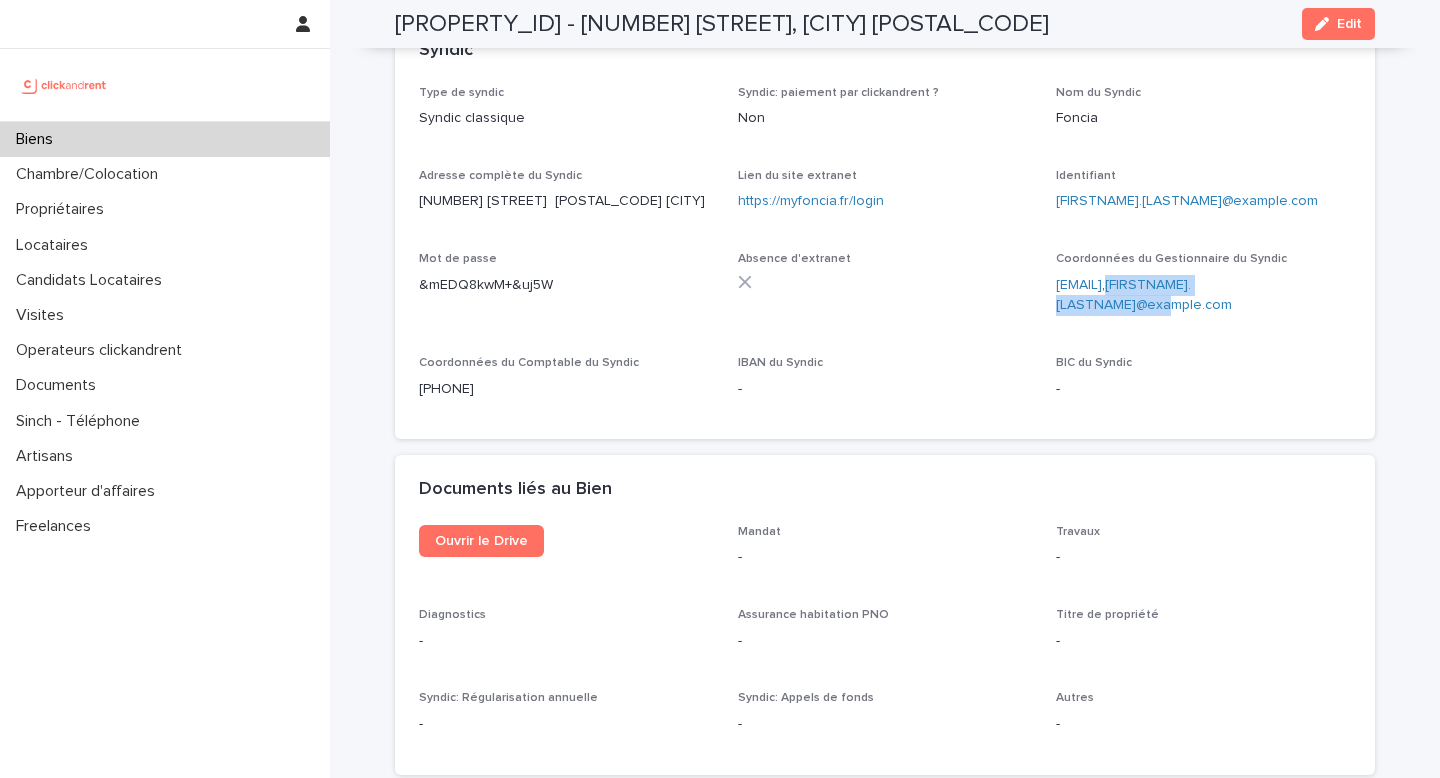 drag, startPoint x: 1237, startPoint y: 241, endPoint x: 1051, endPoint y: 238, distance: 186.02419 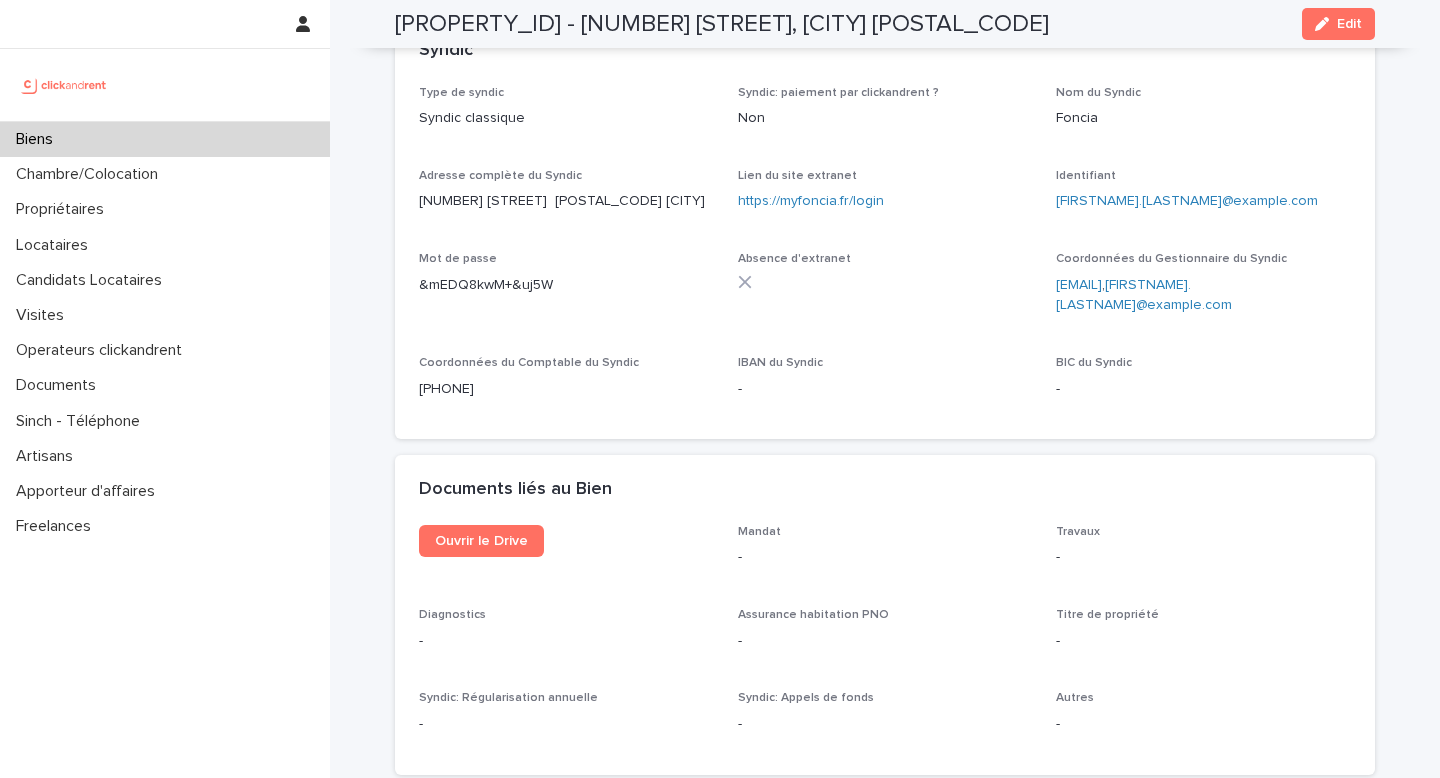 click on "[CODE] - [NUMBER] [STREET],  [CITY] [POSTAL_CODE] Edit" at bounding box center (885, 24) 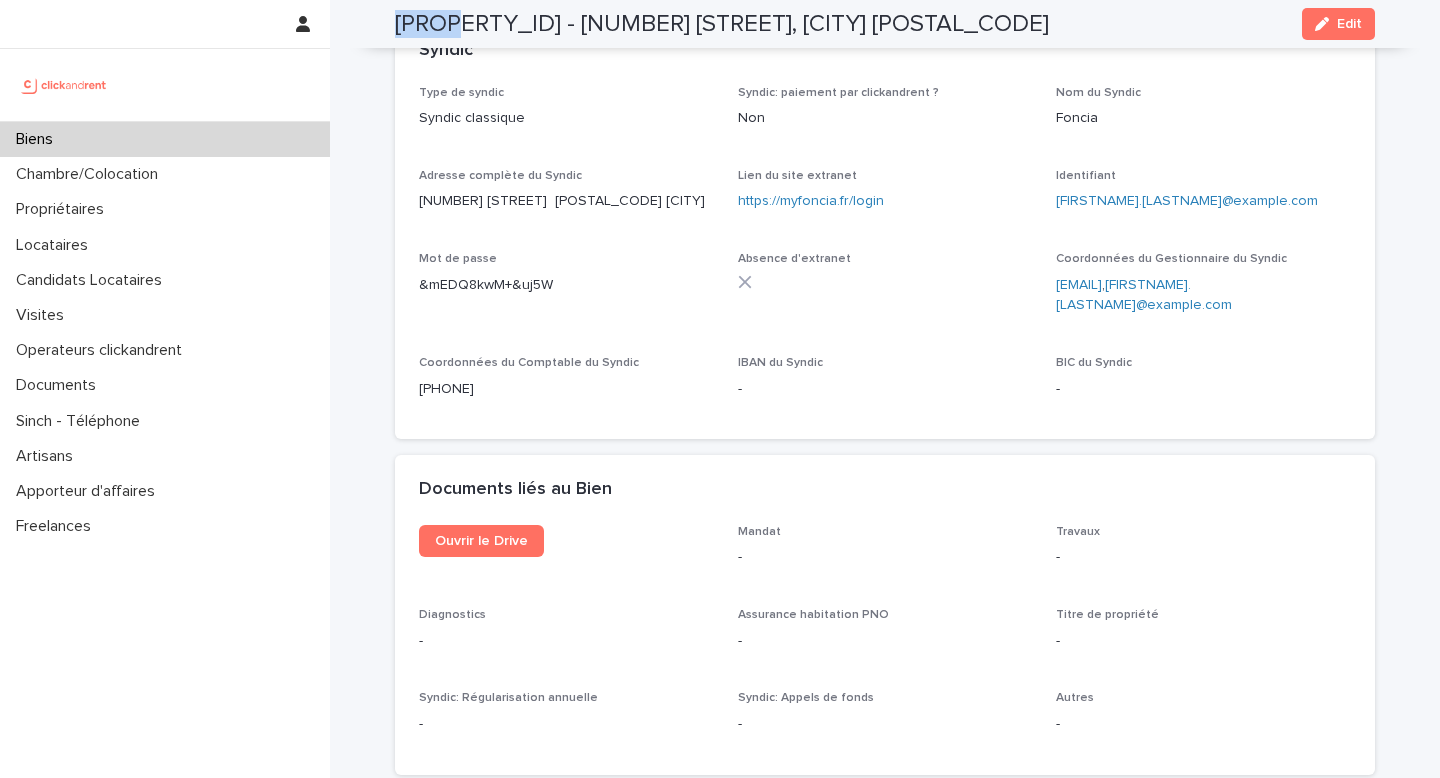 click on "[CODE] - [NUMBER] [STREET],  [CITY] [POSTAL_CODE] Edit" at bounding box center (885, 24) 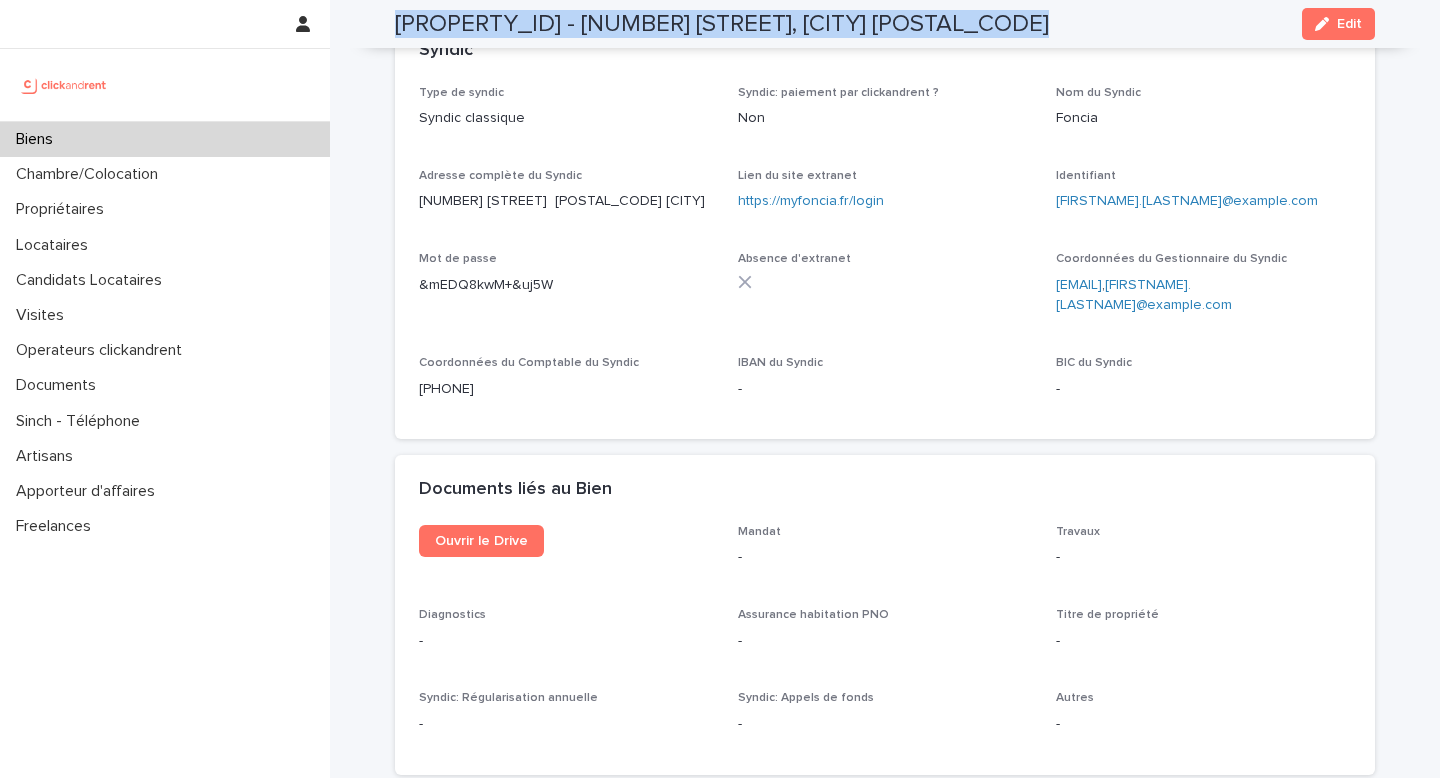 click on "[CODE] - [NUMBER] [STREET],  [CITY] [POSTAL_CODE] Edit" at bounding box center [885, 24] 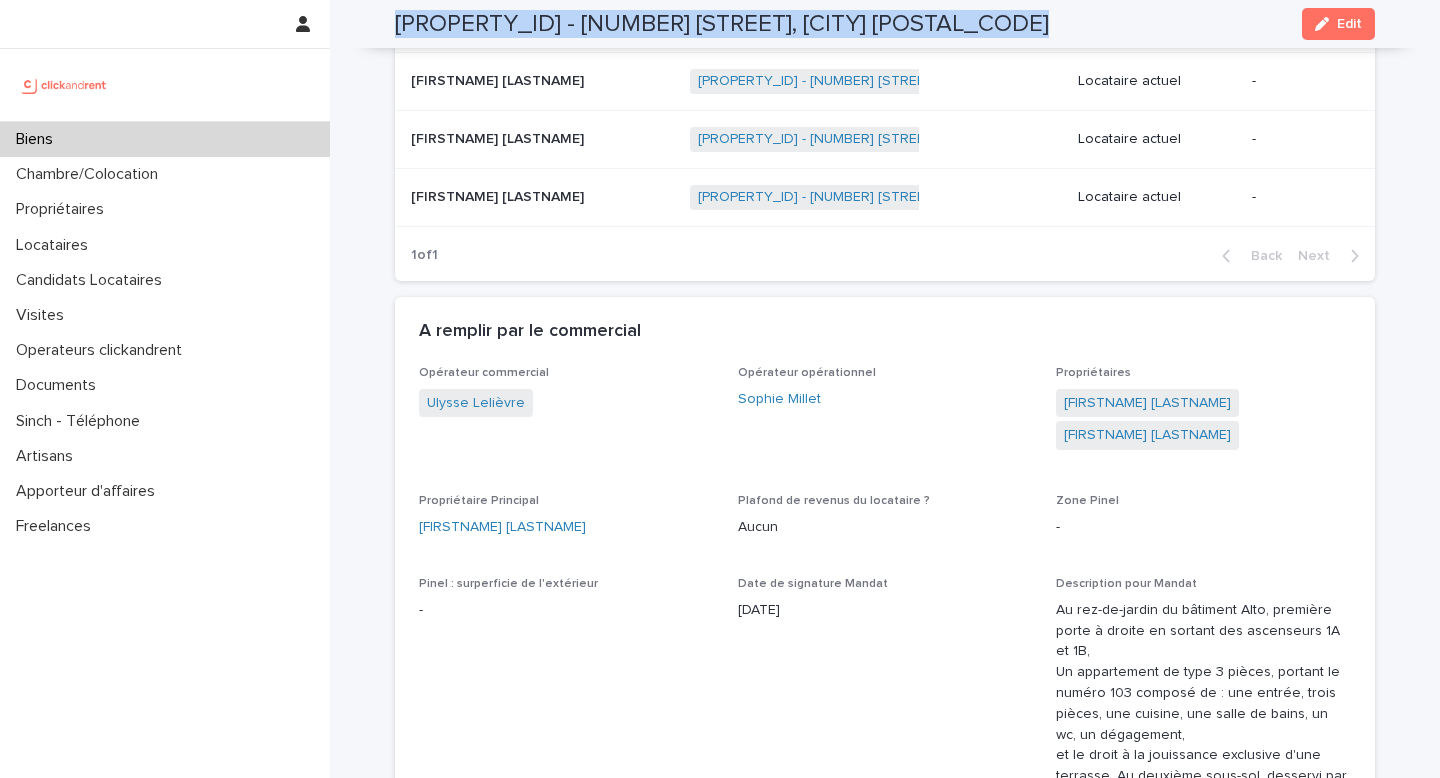 scroll, scrollTop: 937, scrollLeft: 0, axis: vertical 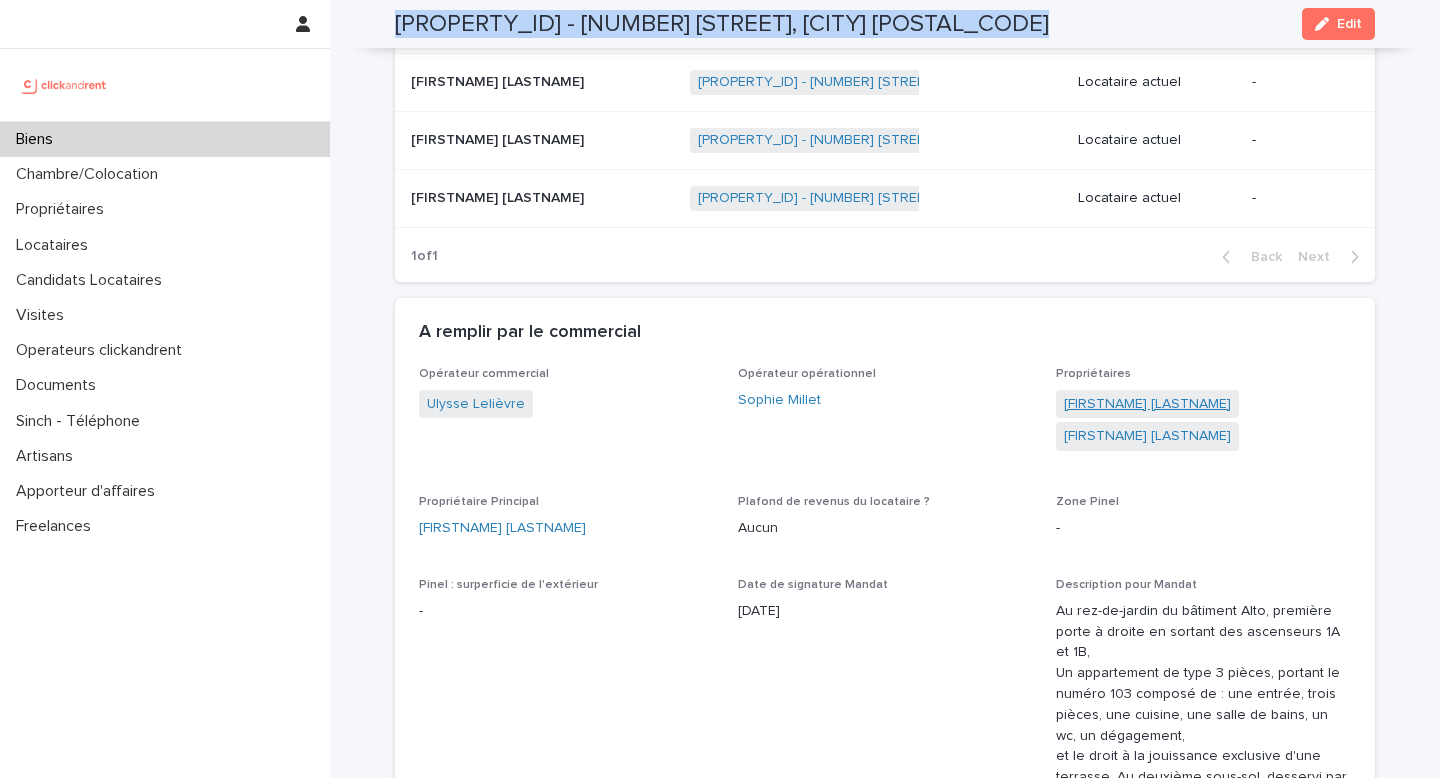 click on "[FIRSTNAME] [LASTNAME]" at bounding box center (1147, 404) 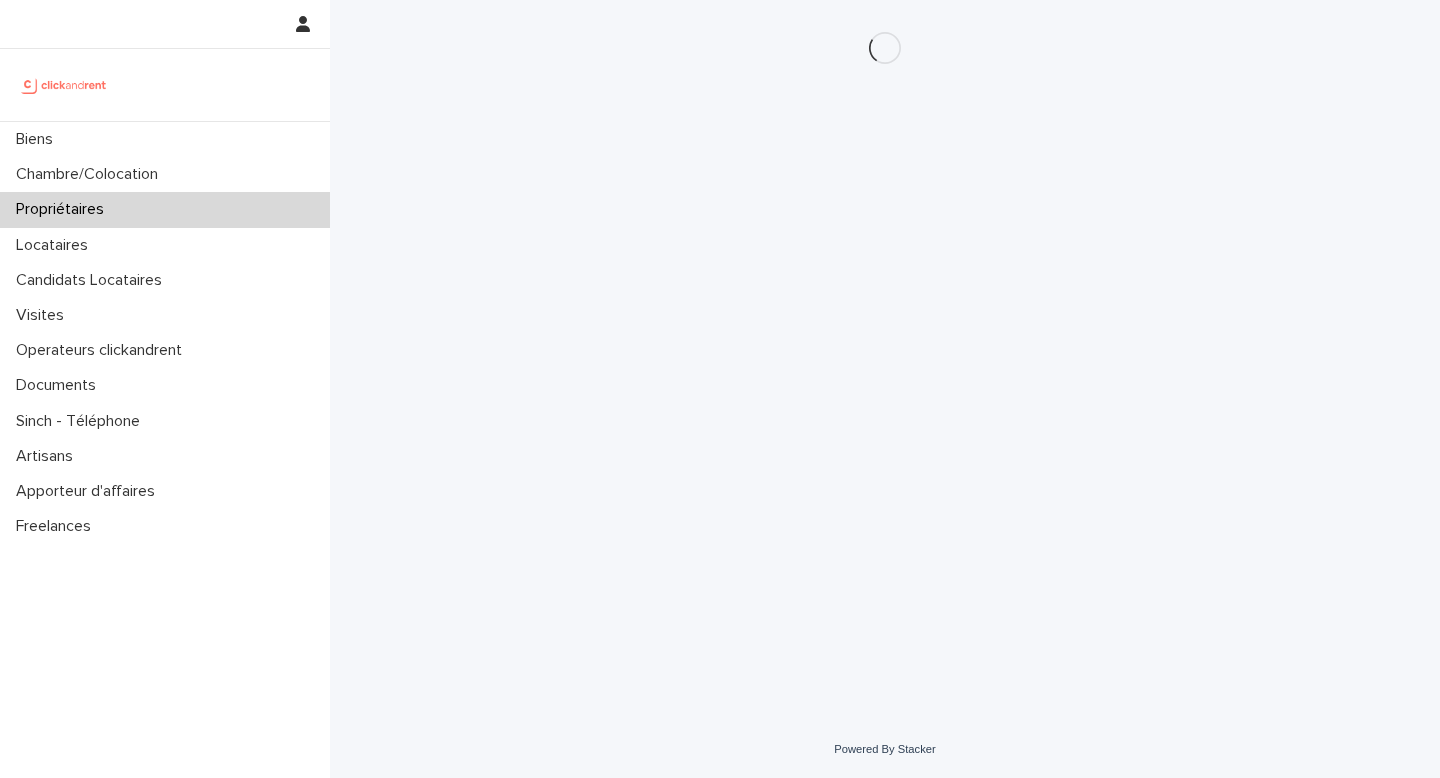 scroll, scrollTop: 0, scrollLeft: 0, axis: both 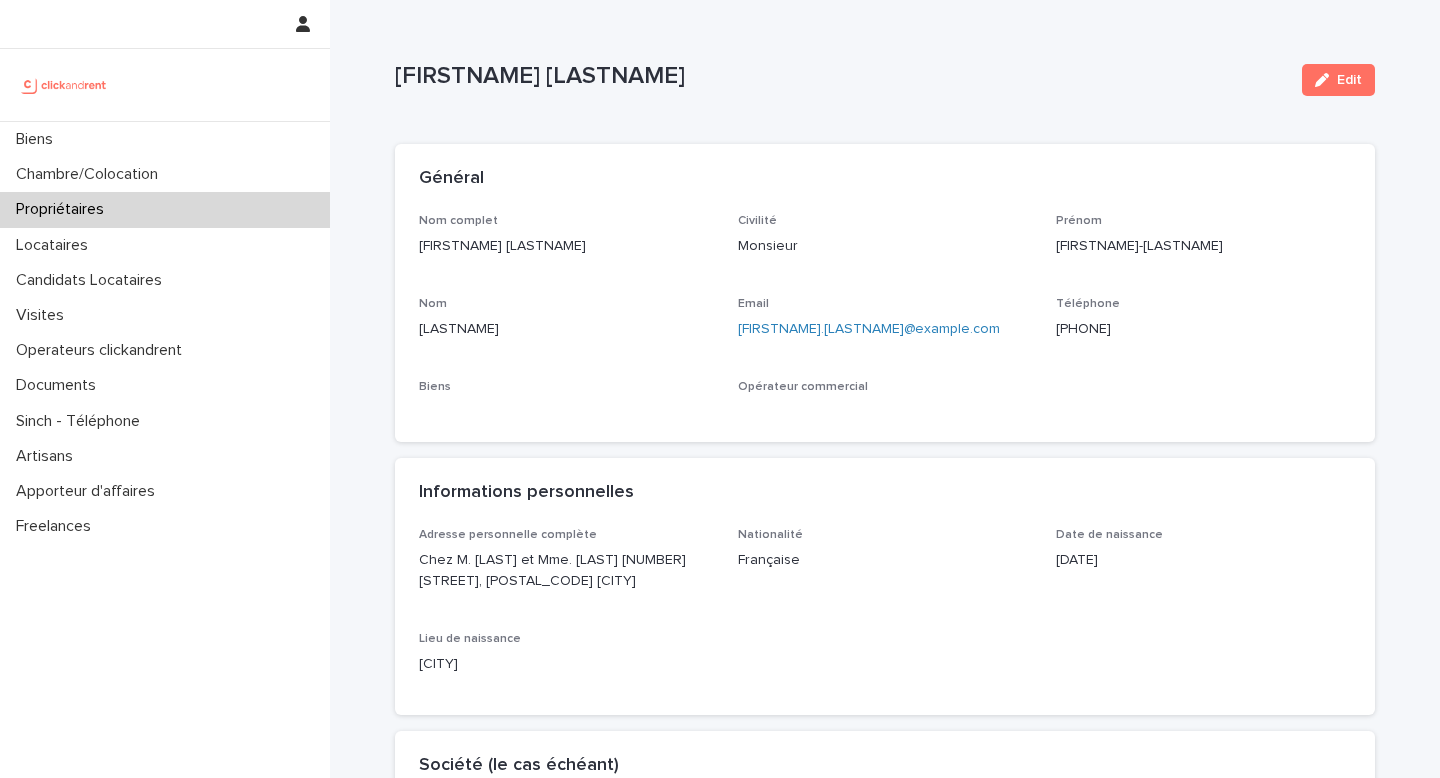 click on "[FIRSTNAME] [LASTNAME]" at bounding box center (566, 246) 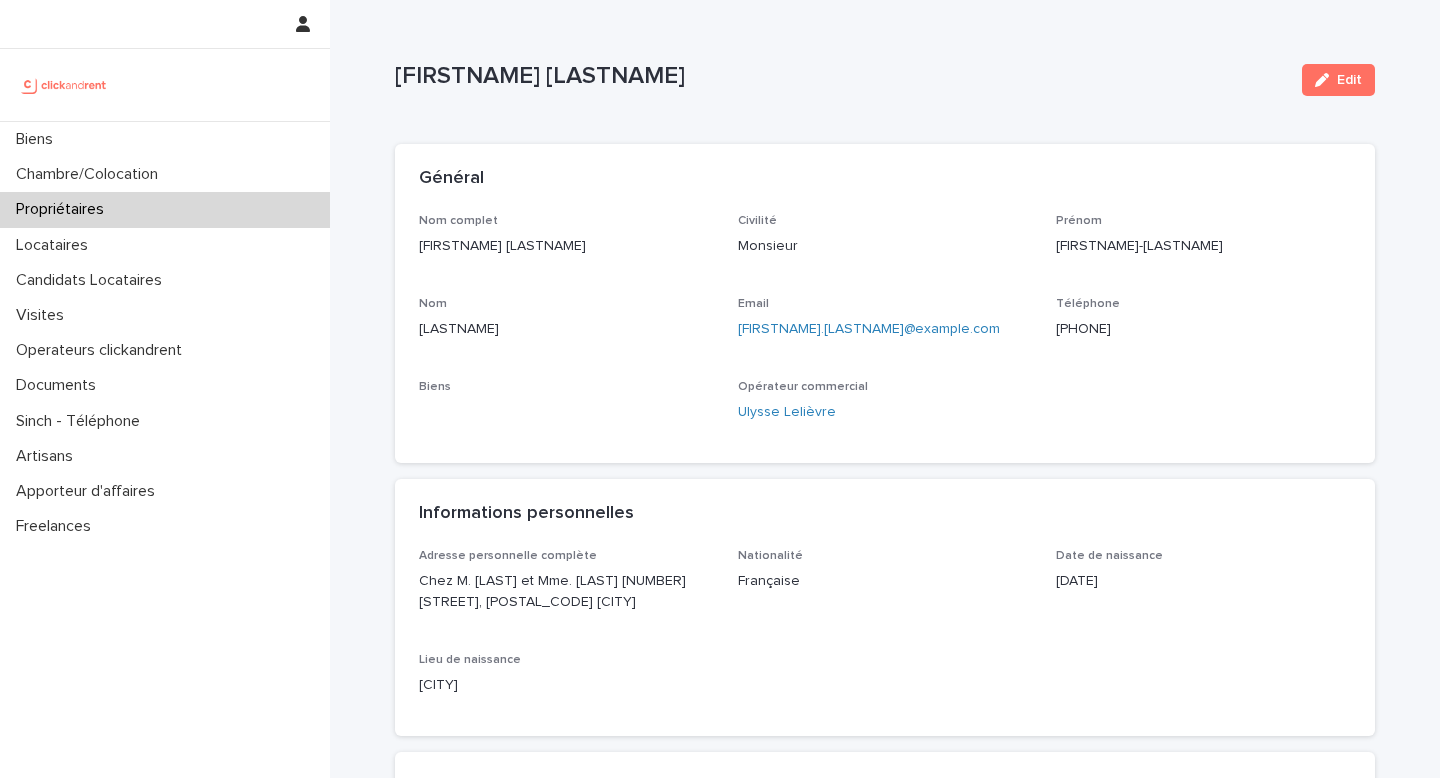 click on "[FIRSTNAME] [LASTNAME]" at bounding box center [566, 246] 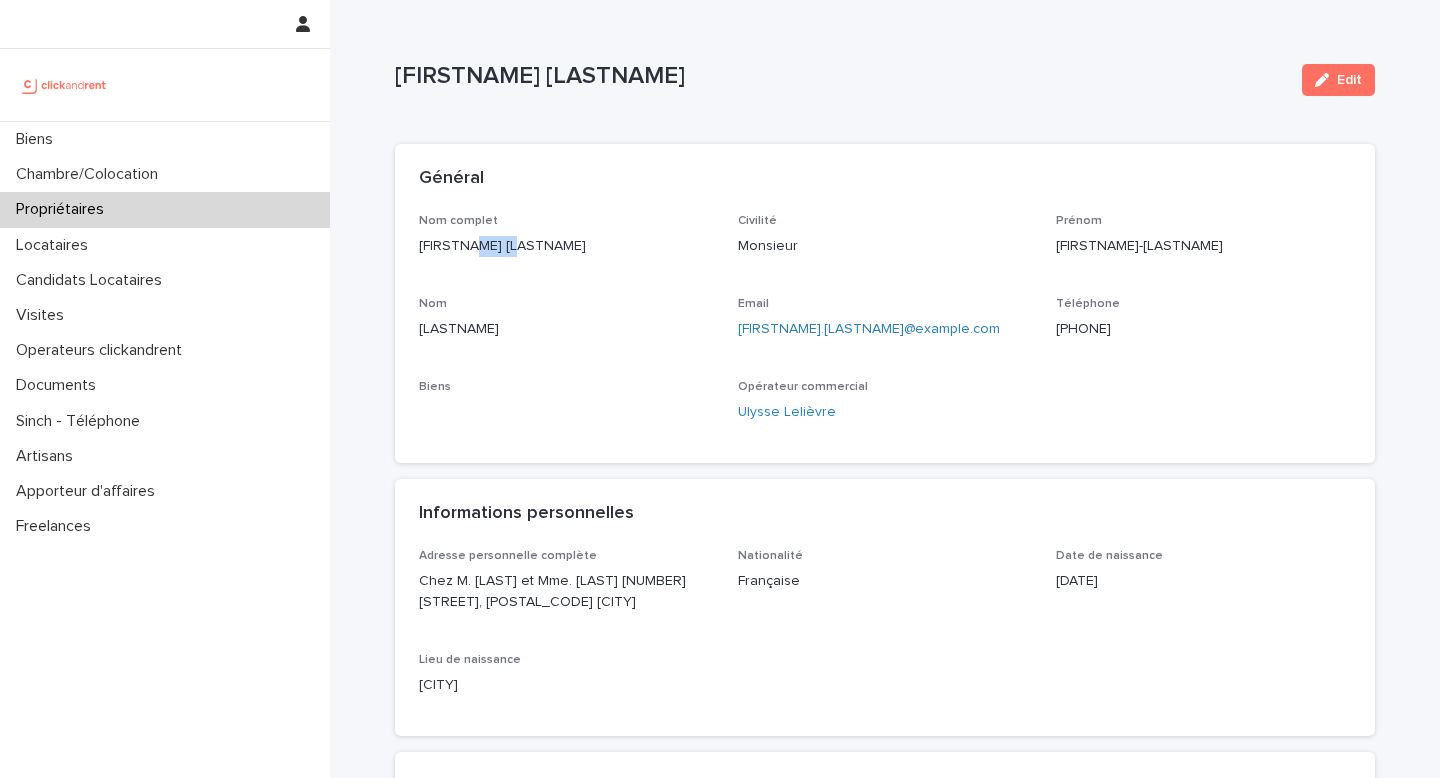 click on "[FIRSTNAME] [LASTNAME]" at bounding box center [566, 246] 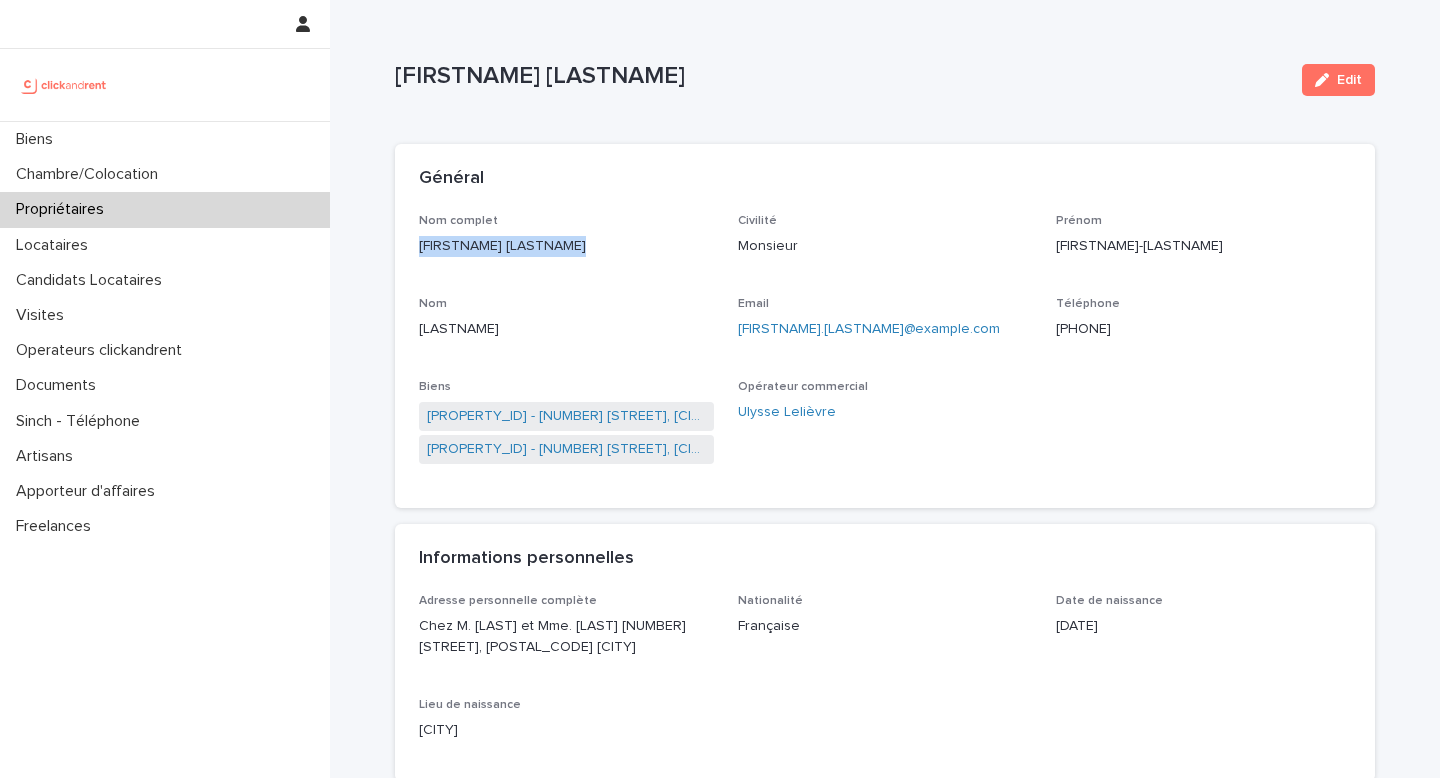 click on "[FIRSTNAME] [LASTNAME]" at bounding box center (566, 246) 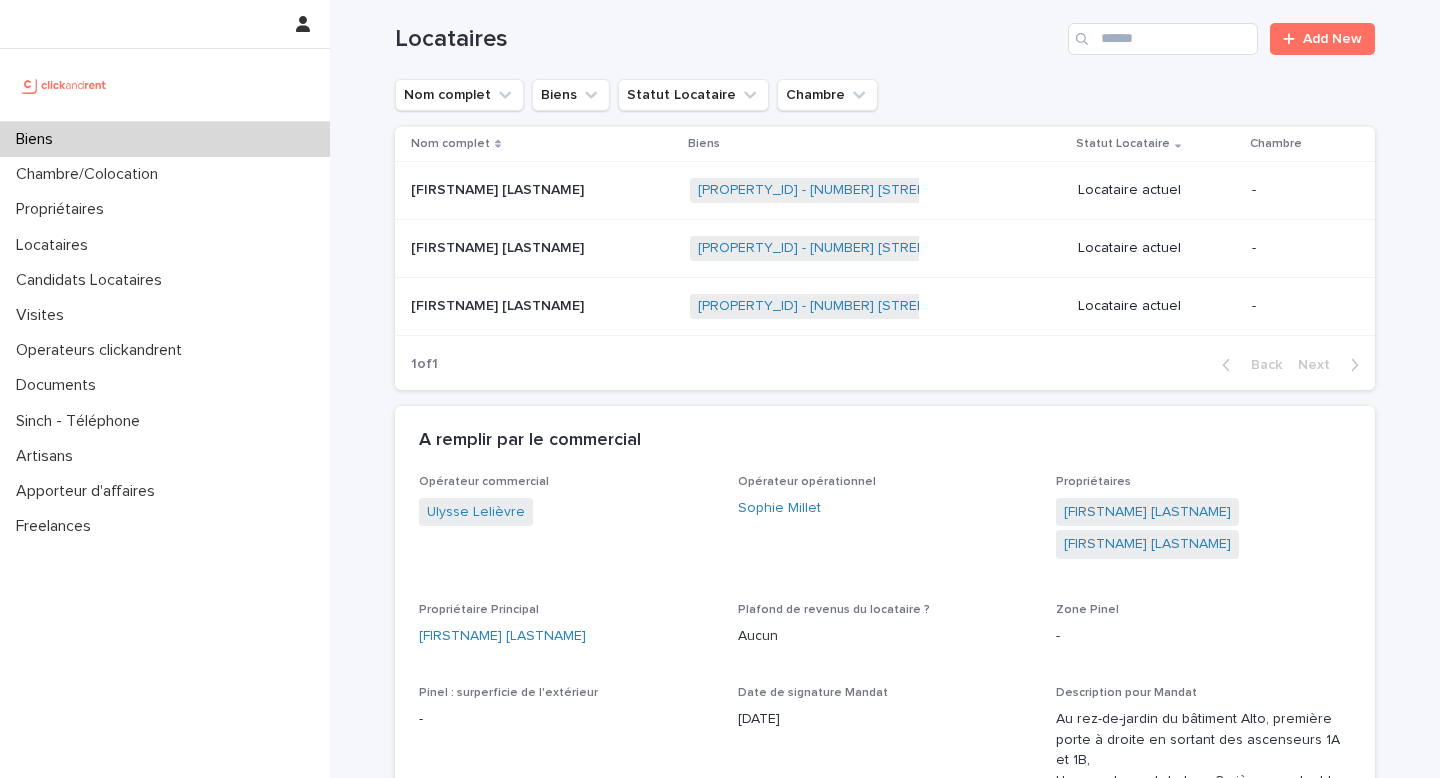 scroll, scrollTop: 875, scrollLeft: 0, axis: vertical 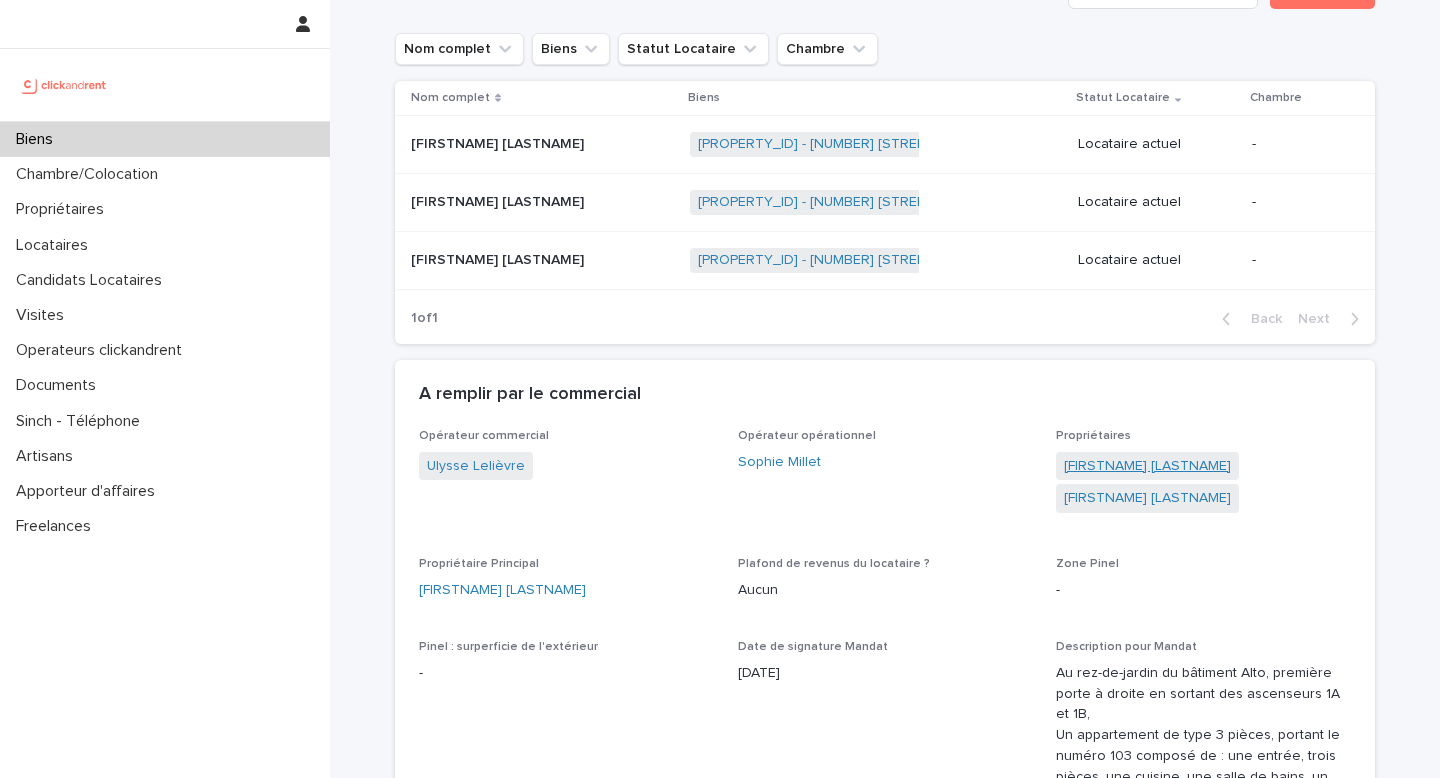 click on "[FIRSTNAME] [LASTNAME]" at bounding box center (1147, 466) 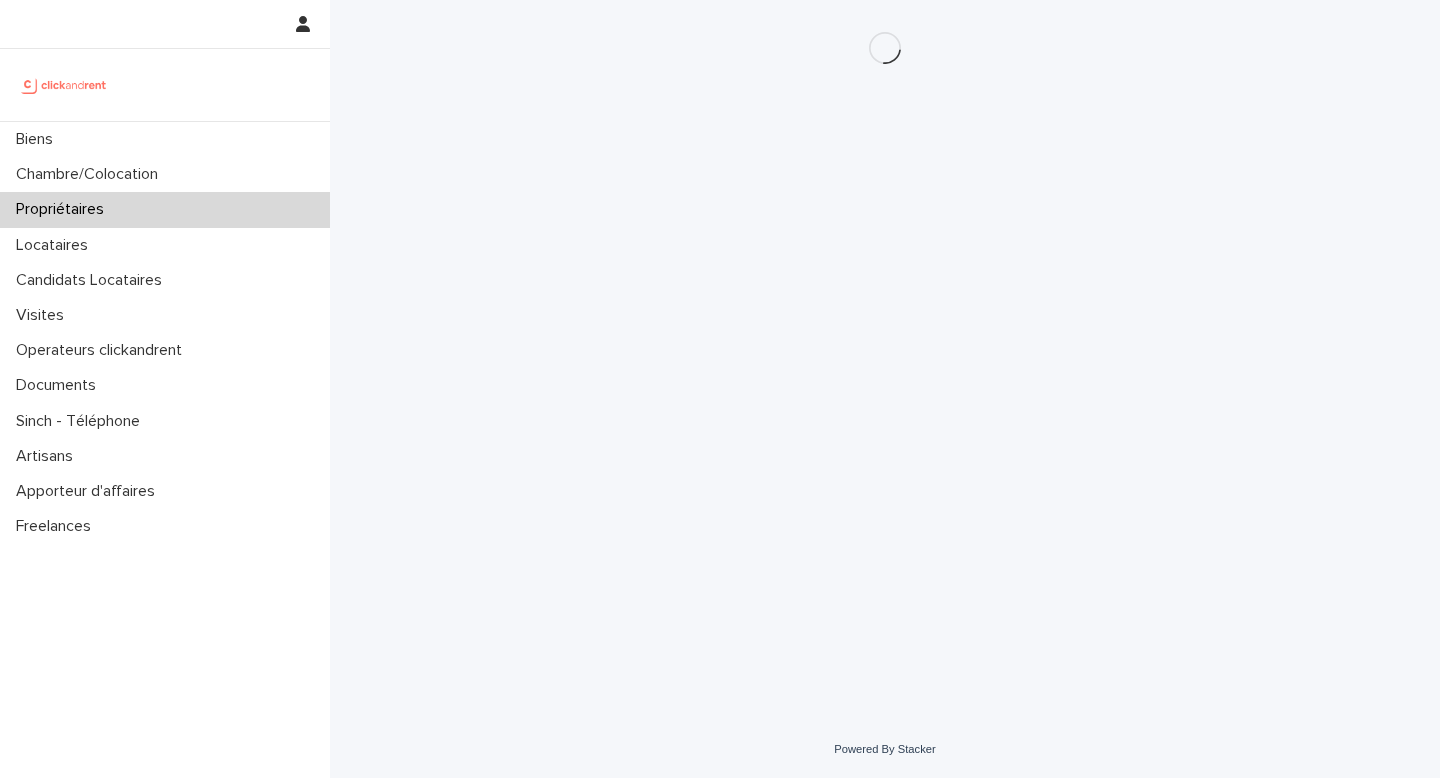 scroll, scrollTop: 0, scrollLeft: 0, axis: both 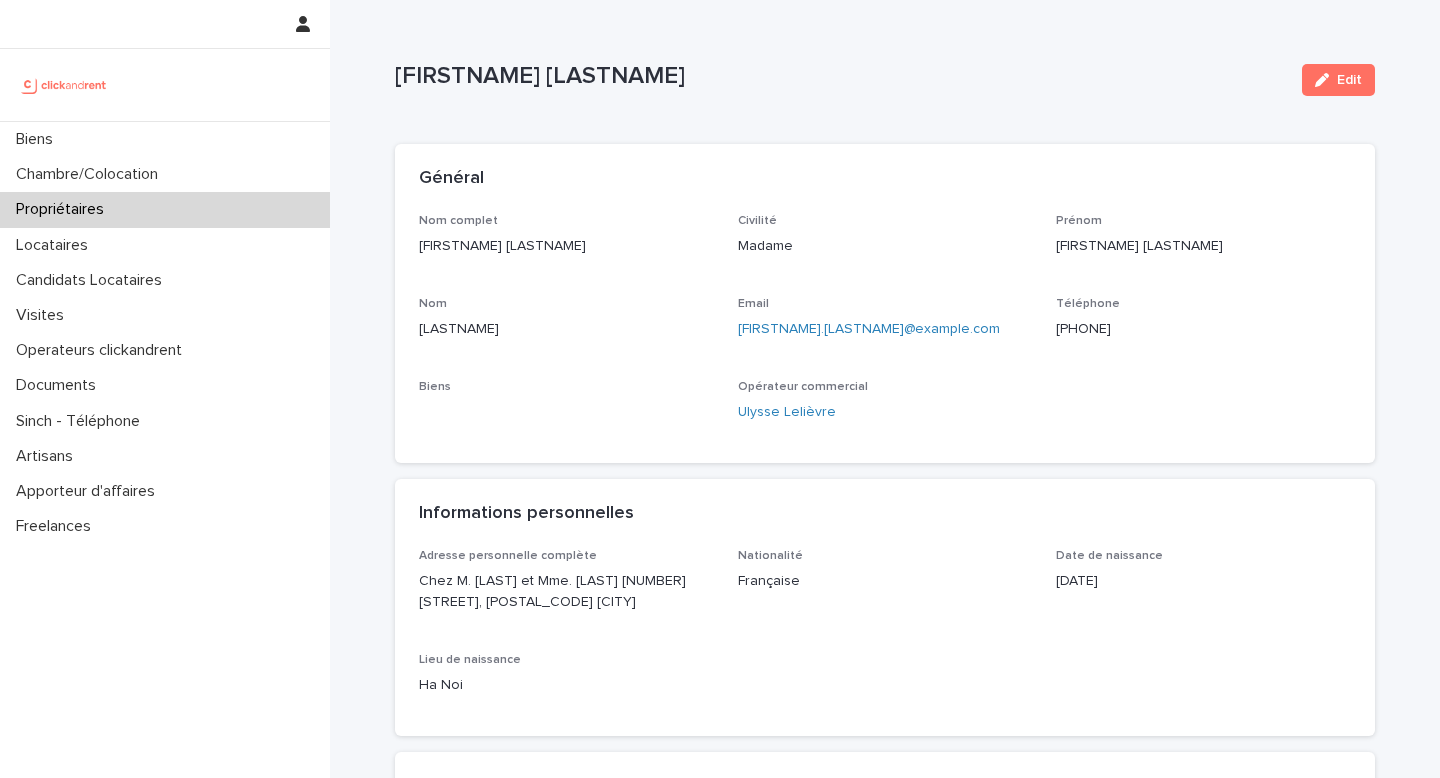 click on "[FIRSTNAME] [LASTNAME]" at bounding box center [566, 246] 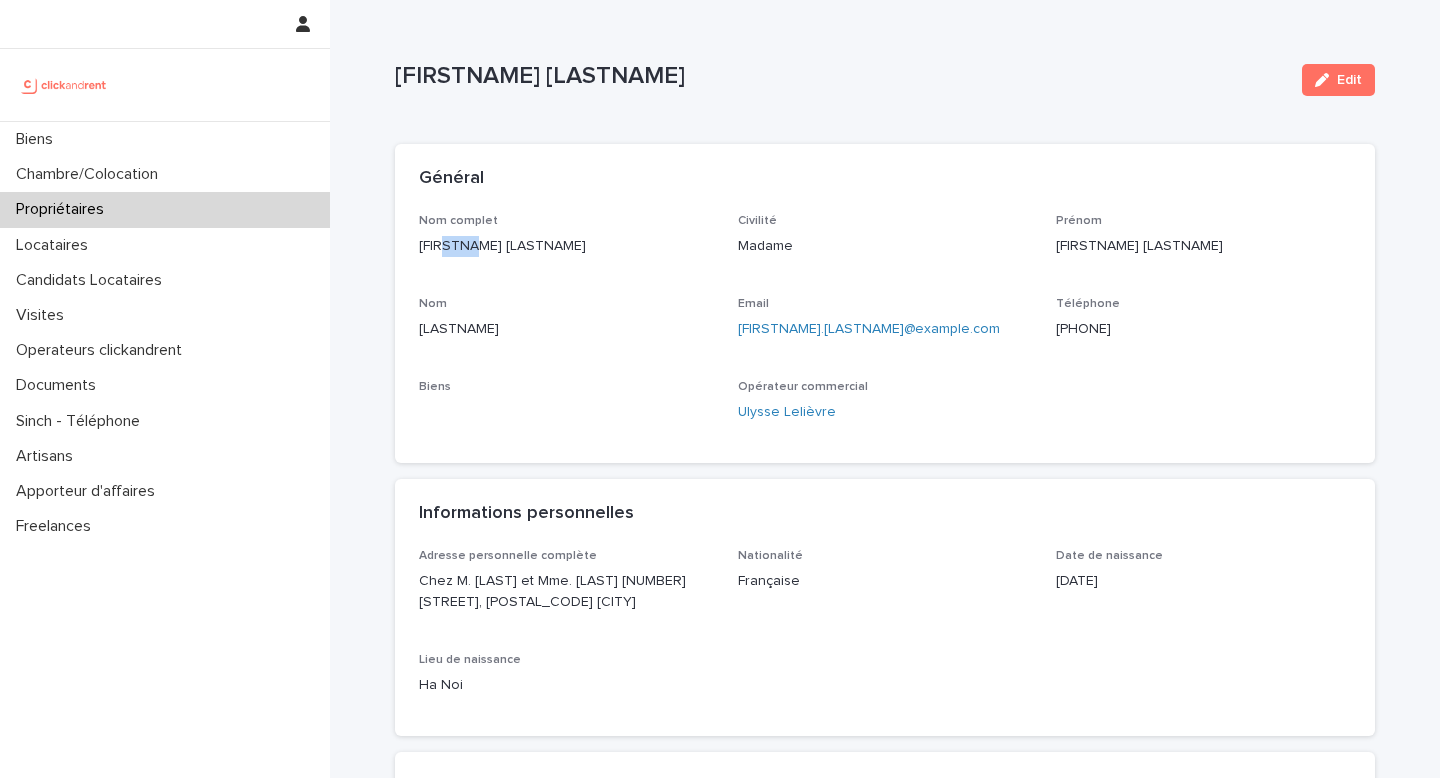 click on "[FIRSTNAME] [LASTNAME]" at bounding box center (566, 246) 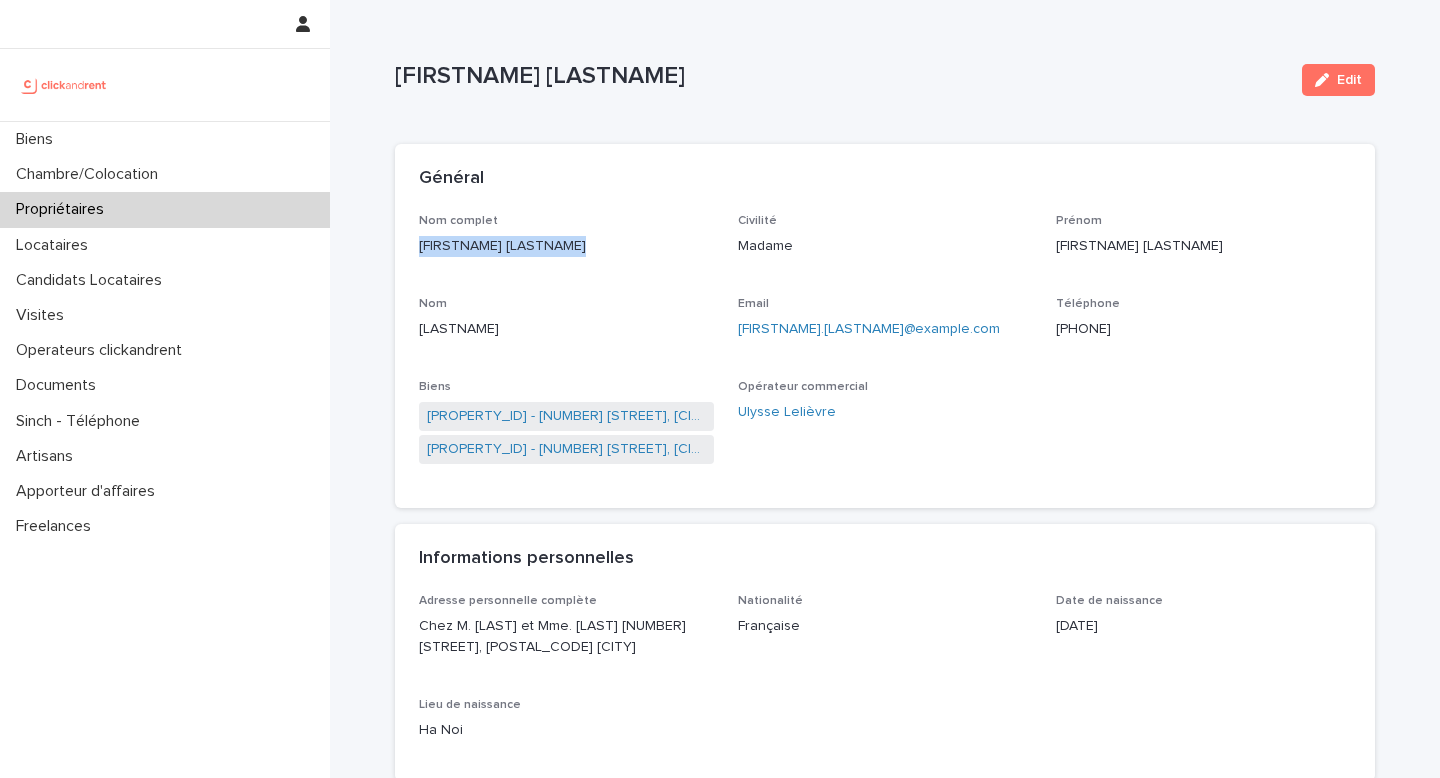 click on "[FIRSTNAME] [LASTNAME]" at bounding box center (566, 246) 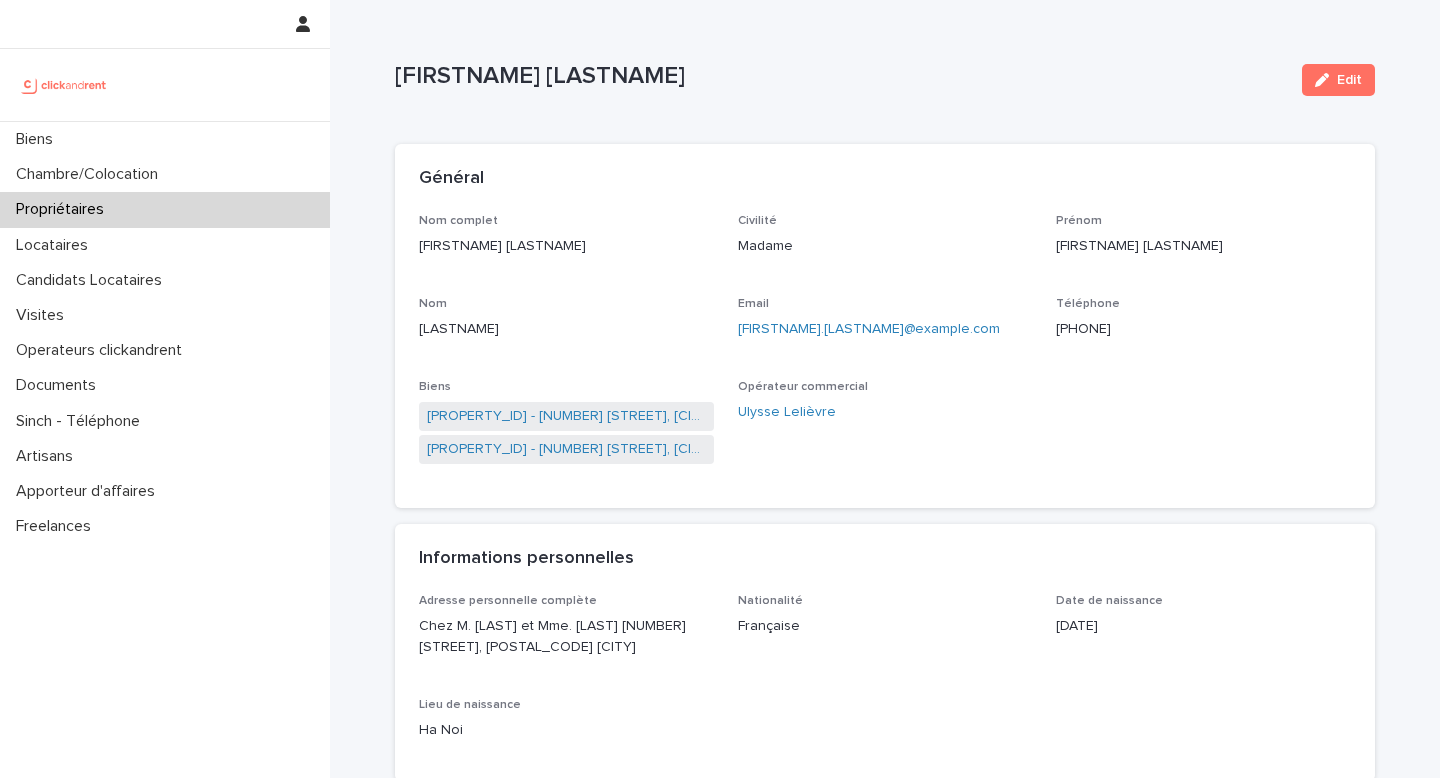click at bounding box center [165, 85] 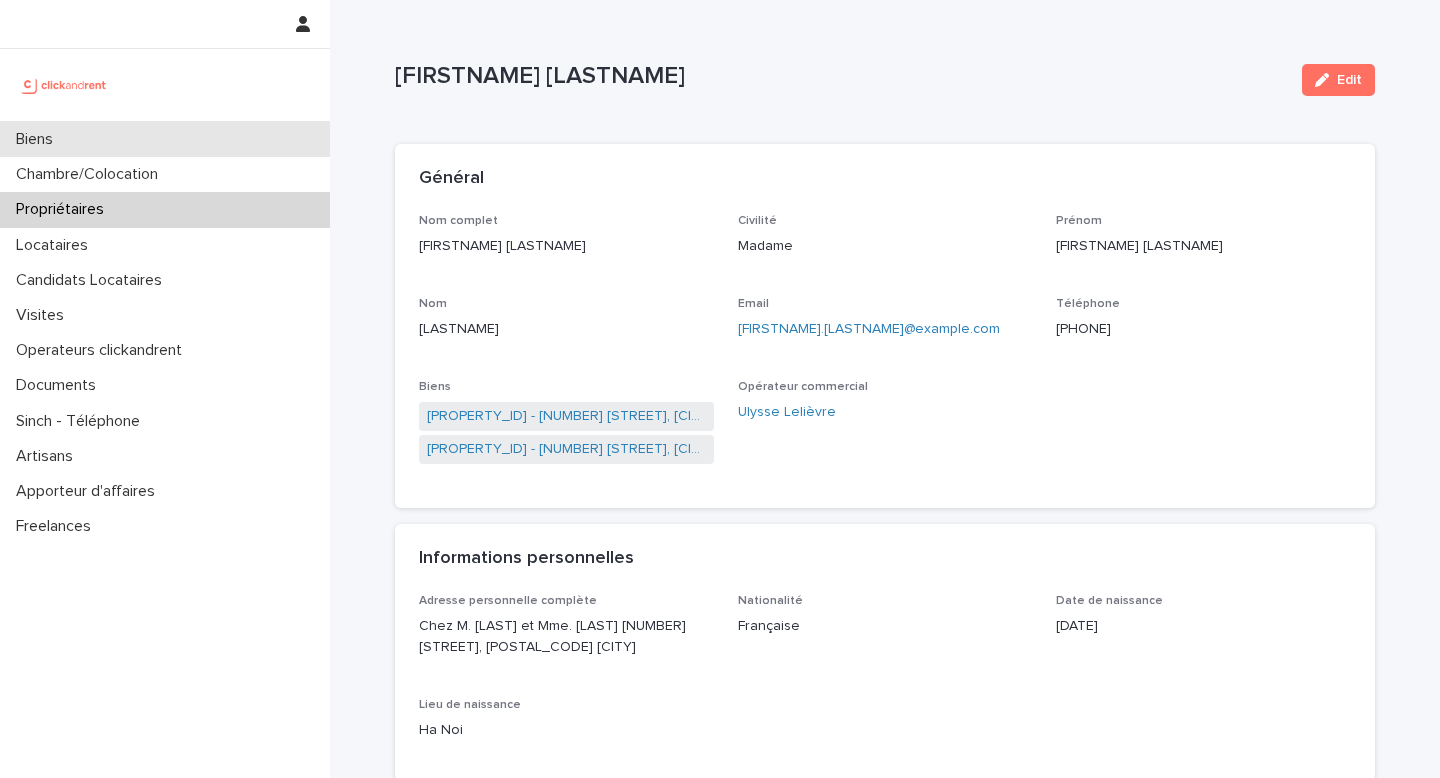 click on "Biens" at bounding box center [165, 139] 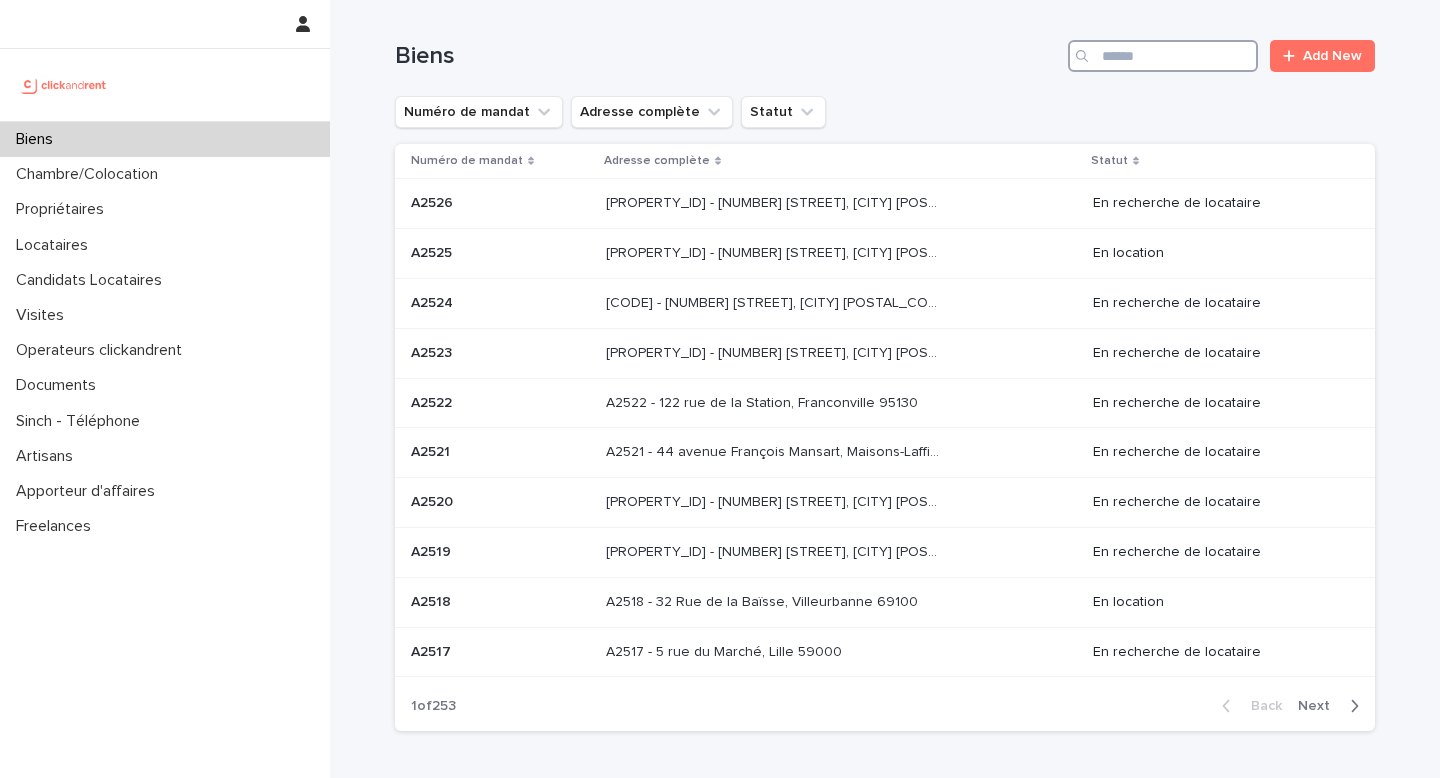 click at bounding box center [1163, 56] 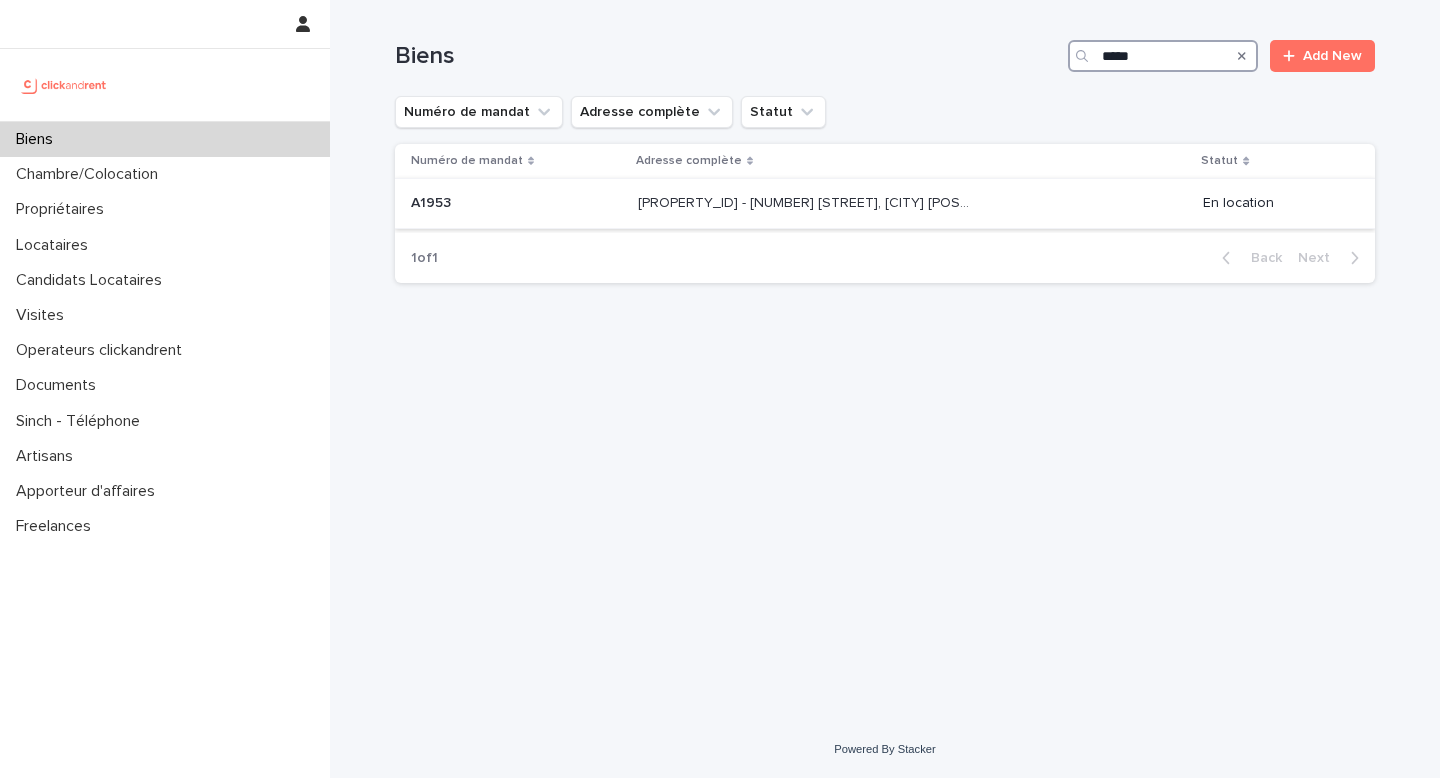 type on "*****" 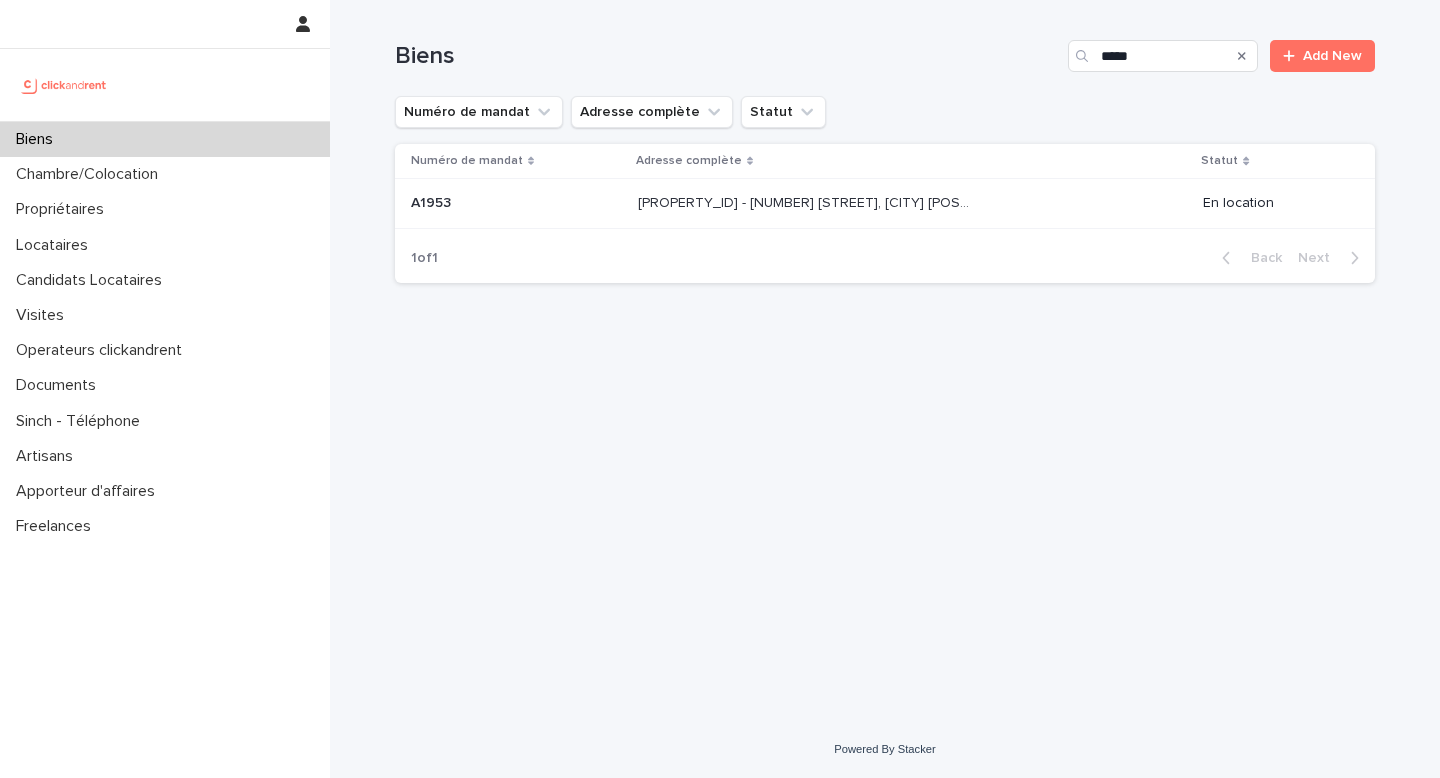 click on "[PROPERTY_ID] - [NUMBER] [STREET], [CITY] [POSTAL_CODE] [PROPERTY_ID] - [NUMBER] [STREET], [CITY] [POSTAL_CODE]" at bounding box center [912, 203] 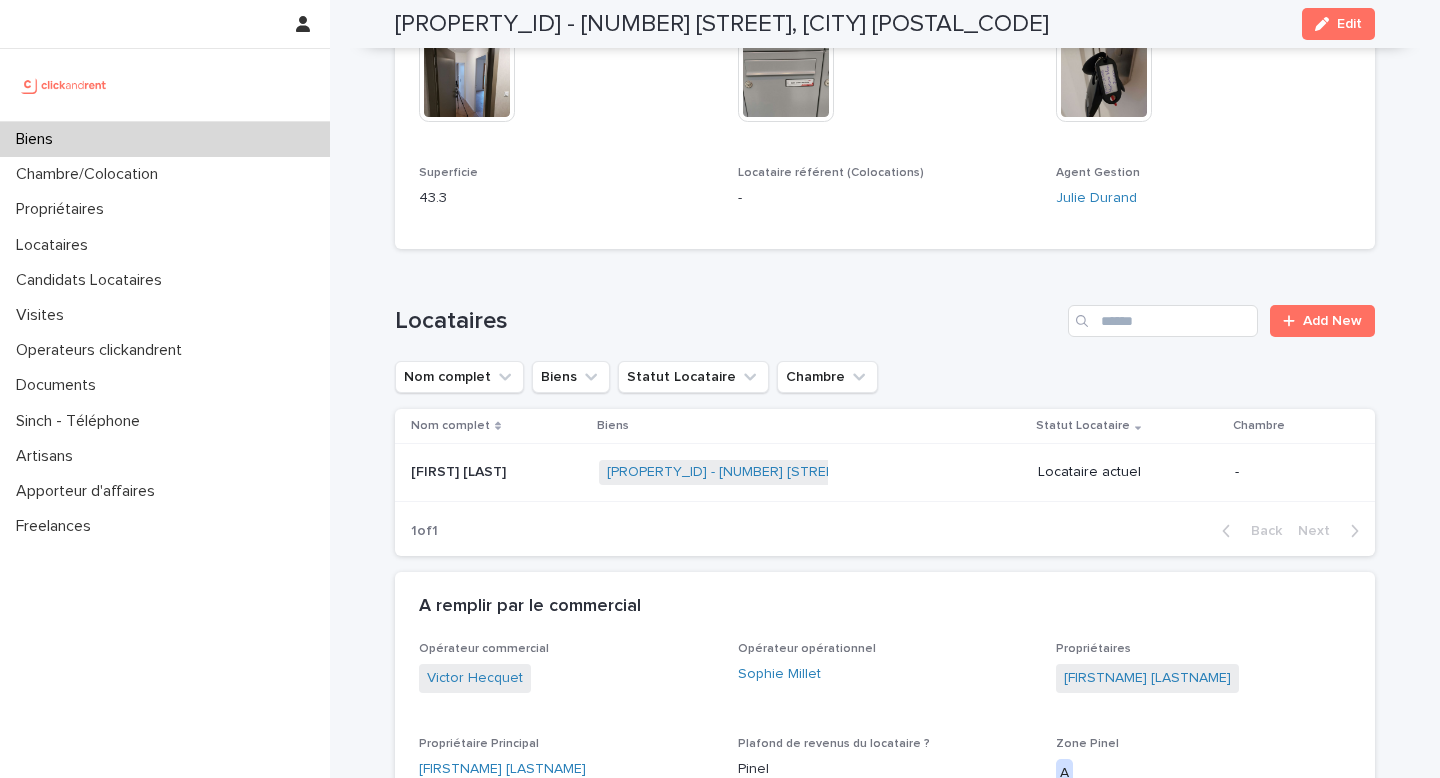 scroll, scrollTop: 731, scrollLeft: 0, axis: vertical 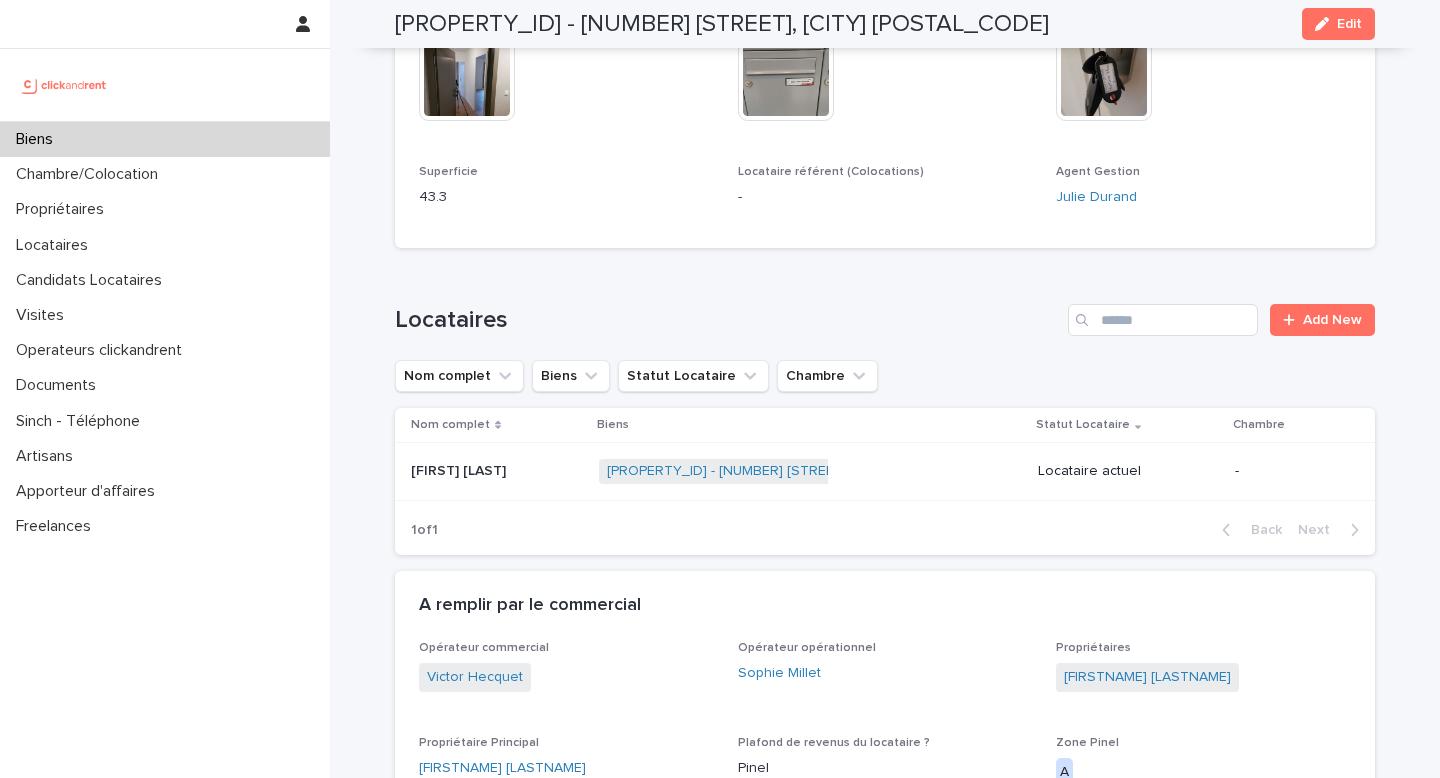 click on "[FIRST] [LAST]" at bounding box center [460, 469] 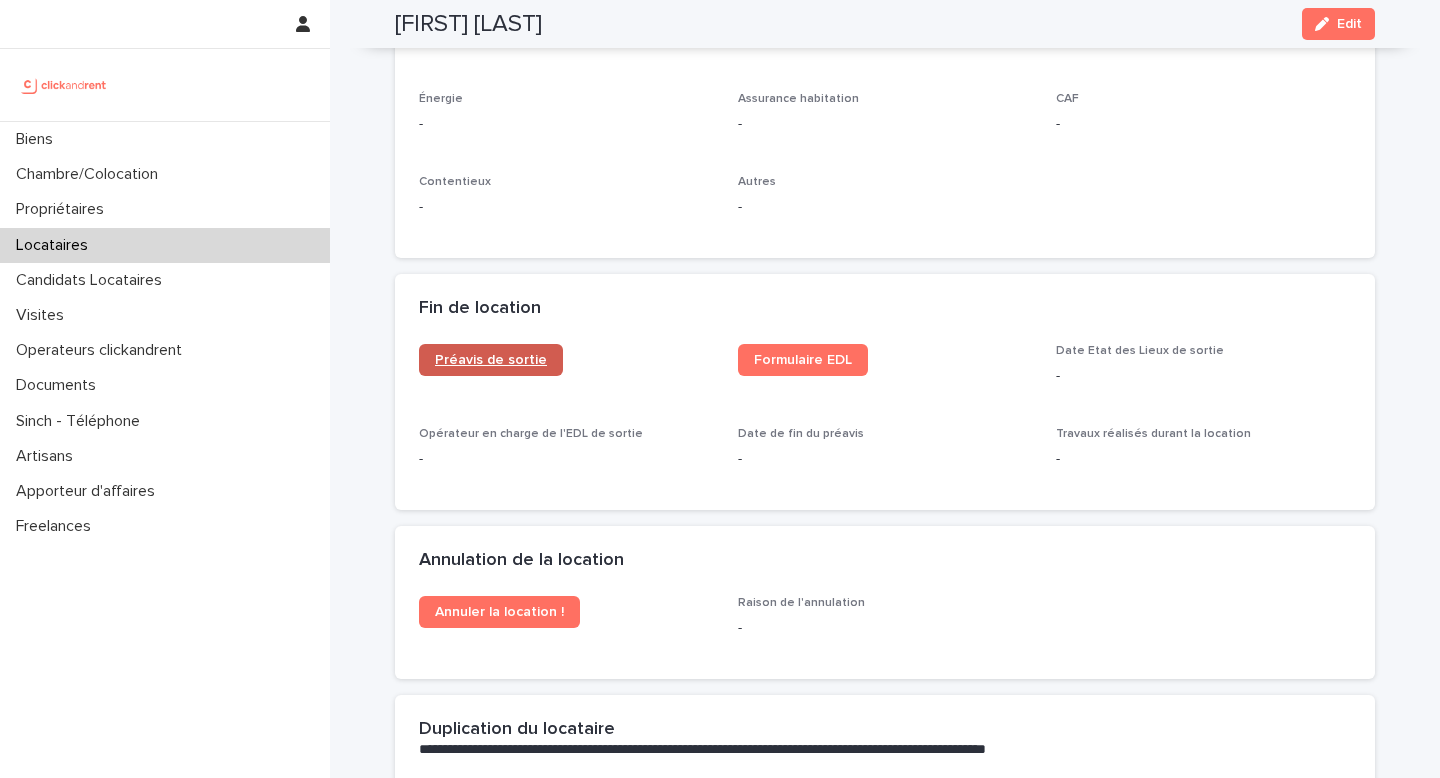 scroll, scrollTop: 2354, scrollLeft: 0, axis: vertical 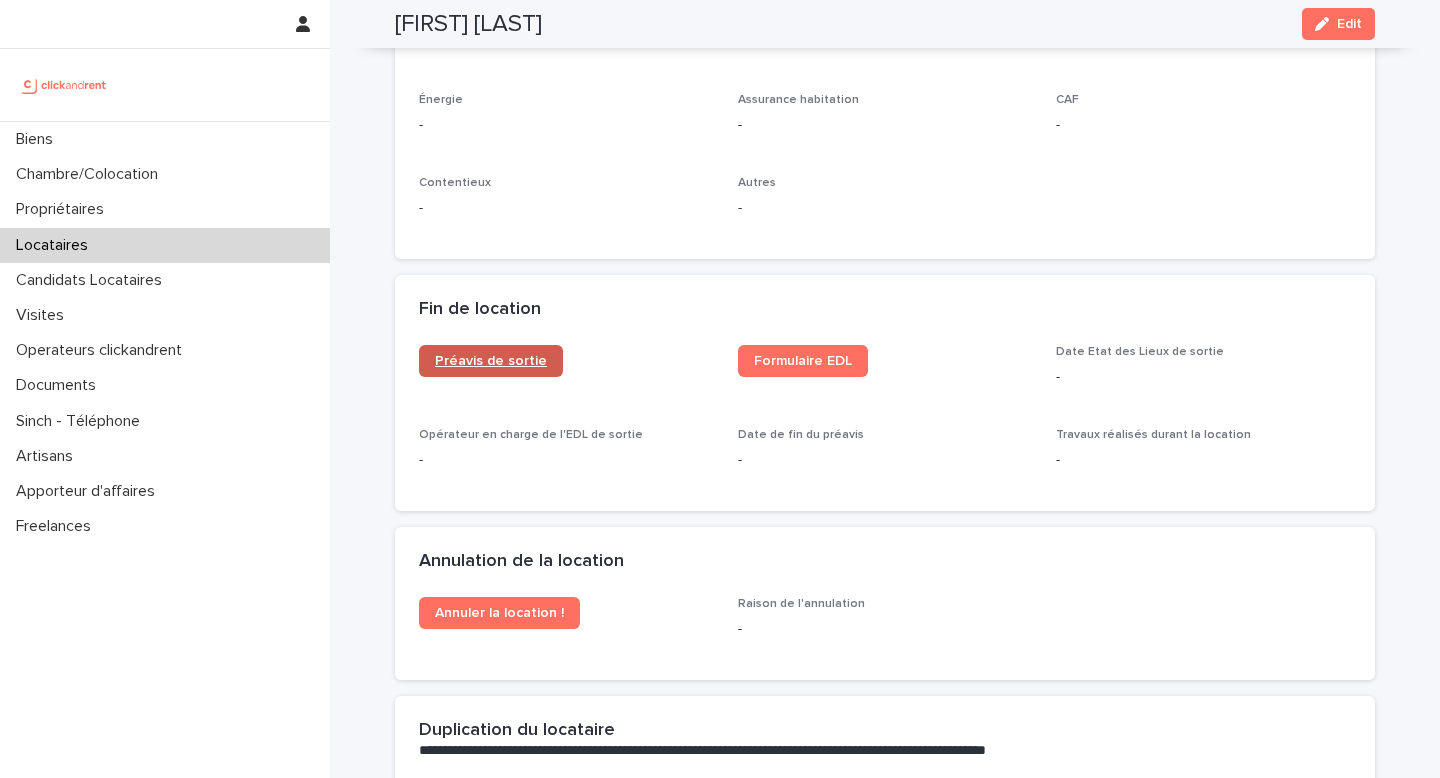 click on "Préavis de sortie" at bounding box center [491, 361] 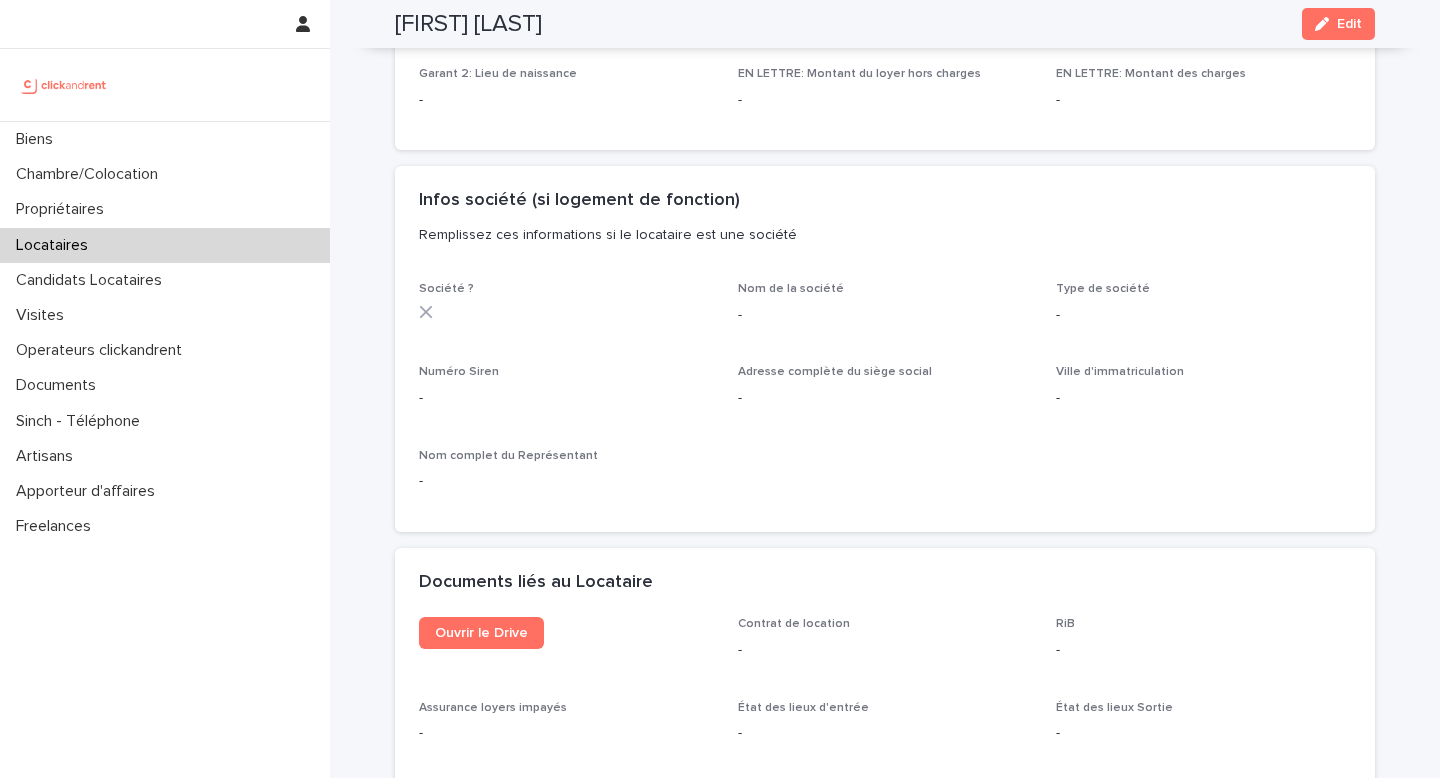 scroll, scrollTop: 1759, scrollLeft: 0, axis: vertical 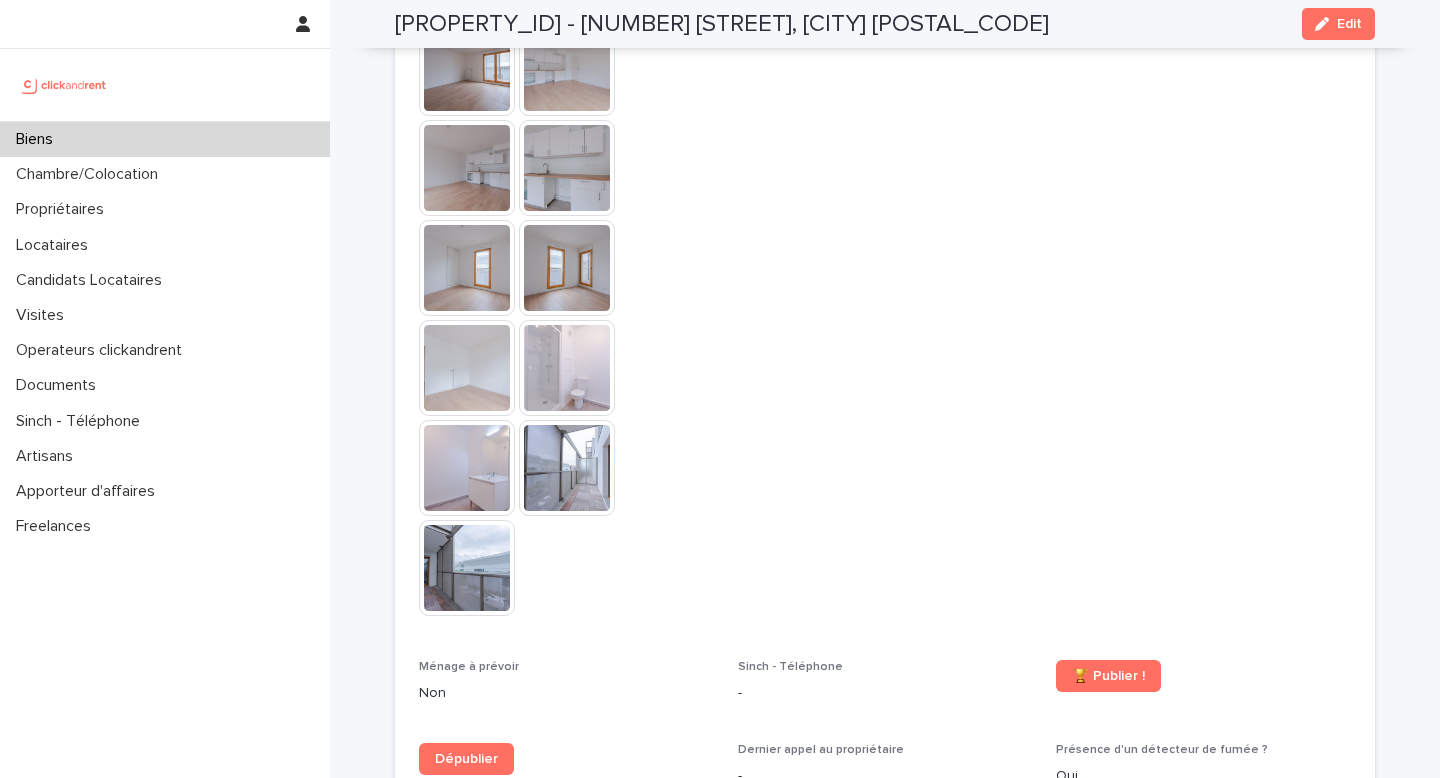 click at bounding box center (567, 368) 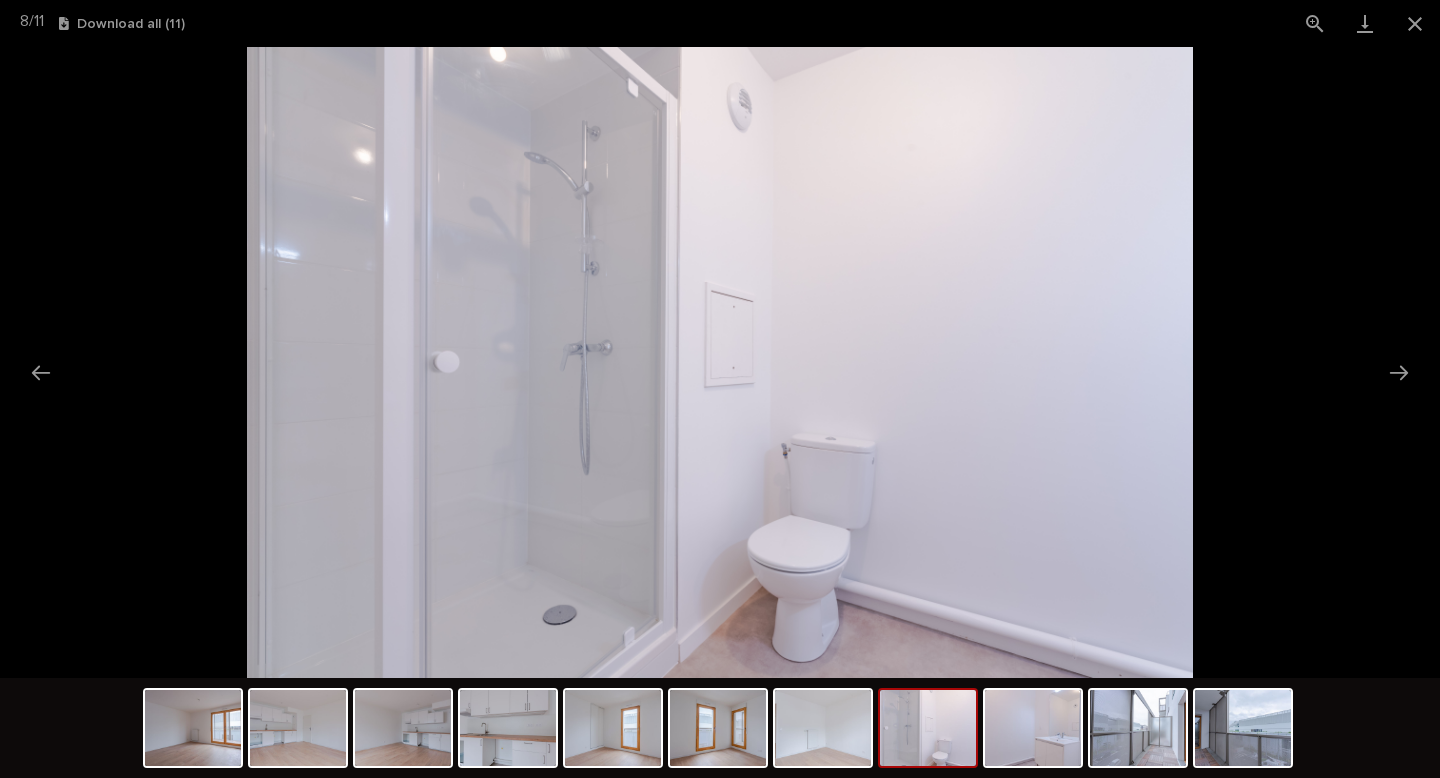 click at bounding box center [720, 362] 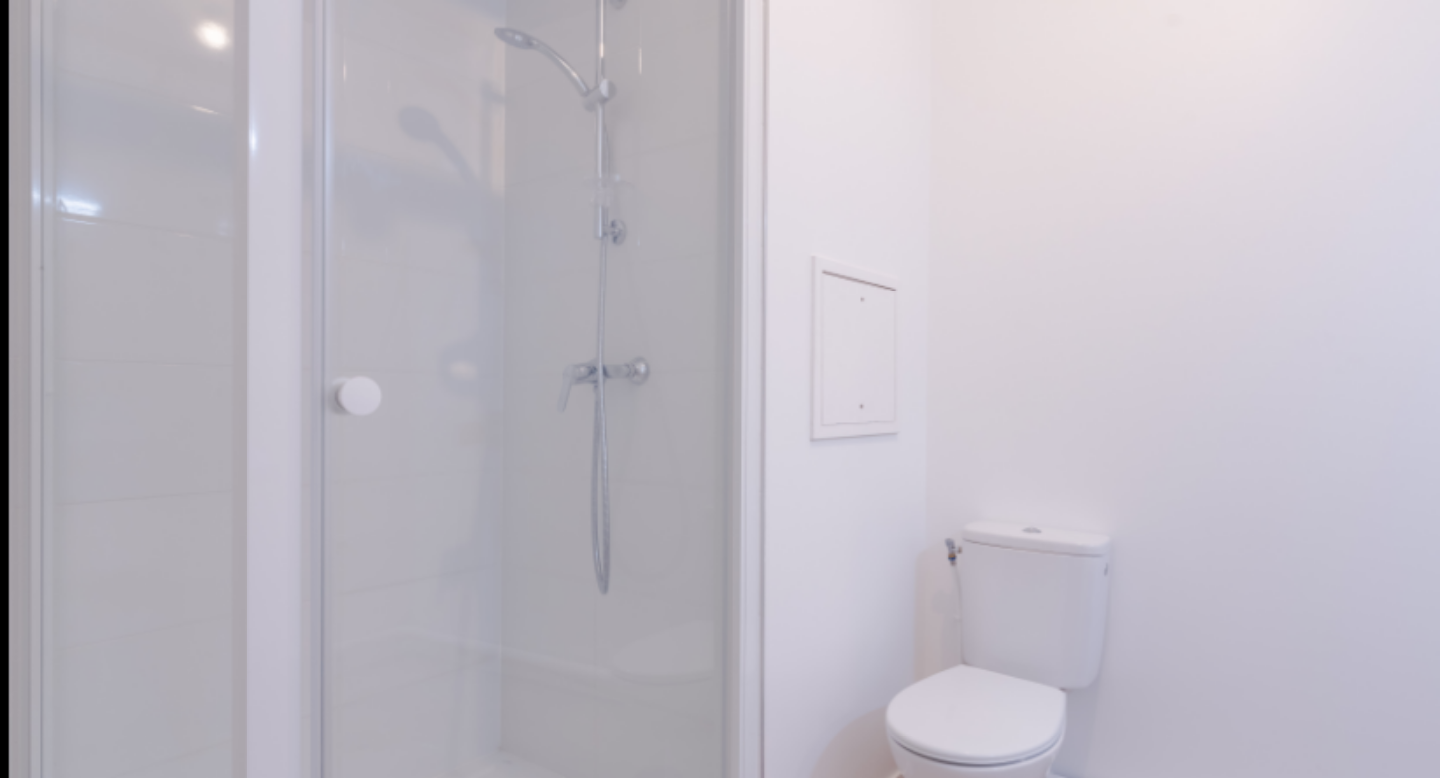 click at bounding box center (720, 362) 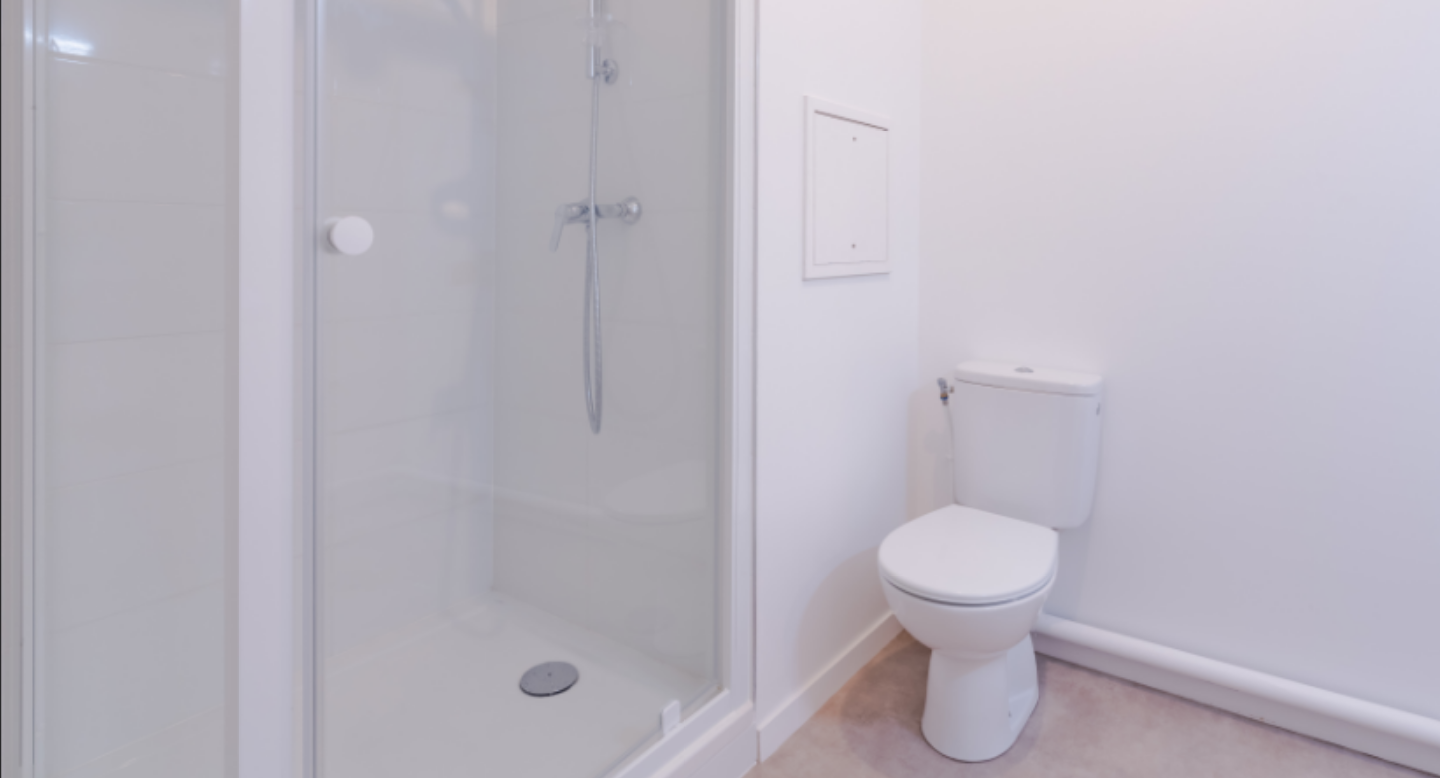 click at bounding box center [720, 362] 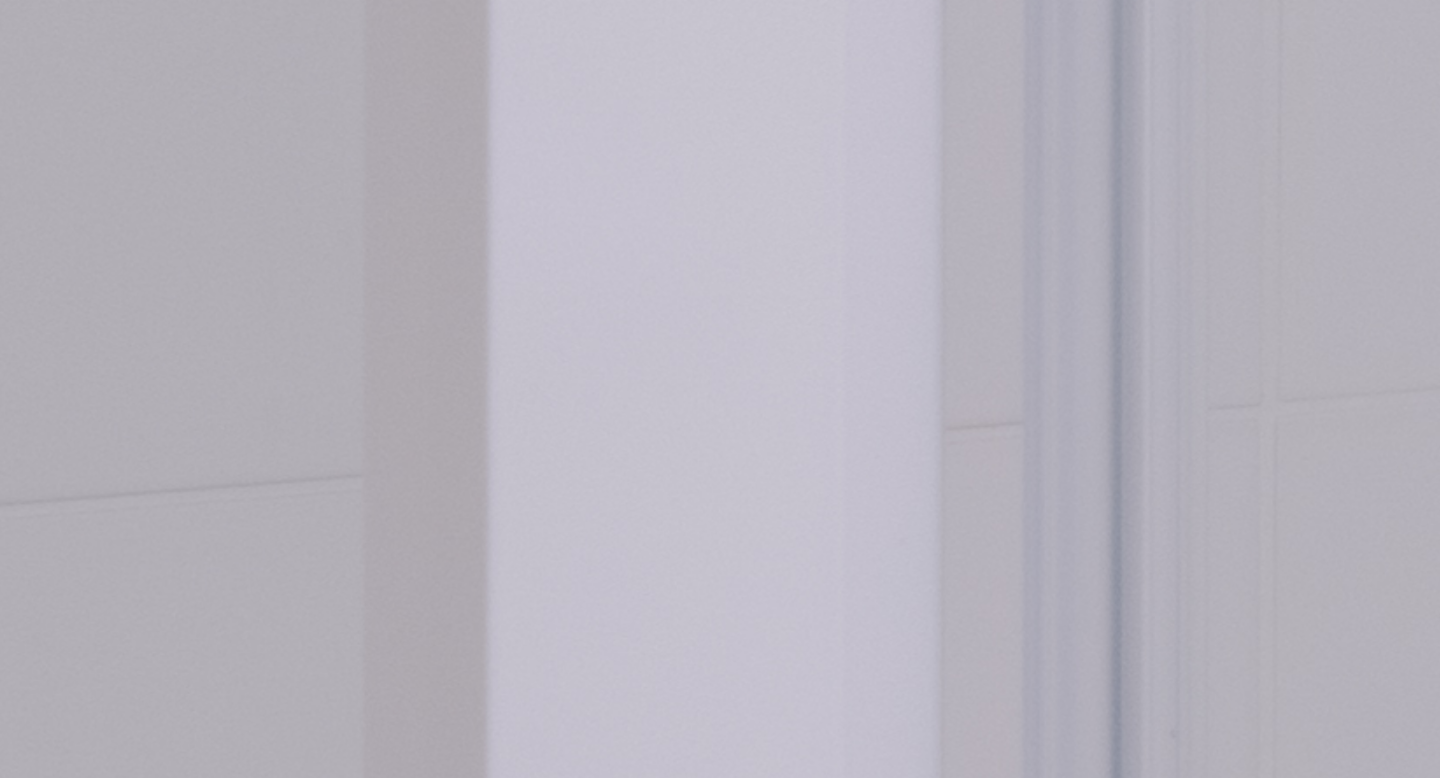 click at bounding box center [3357, 48] 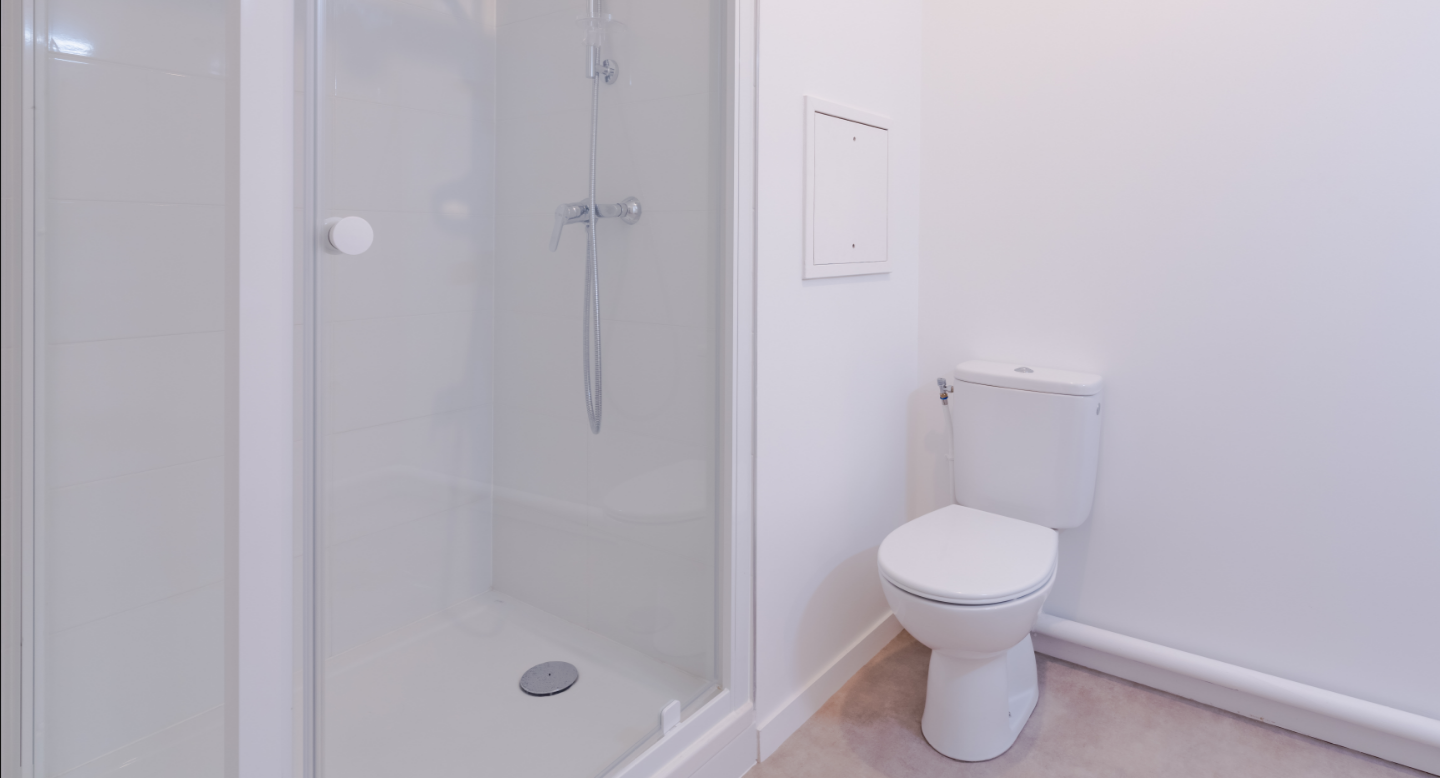 click at bounding box center [720, 362] 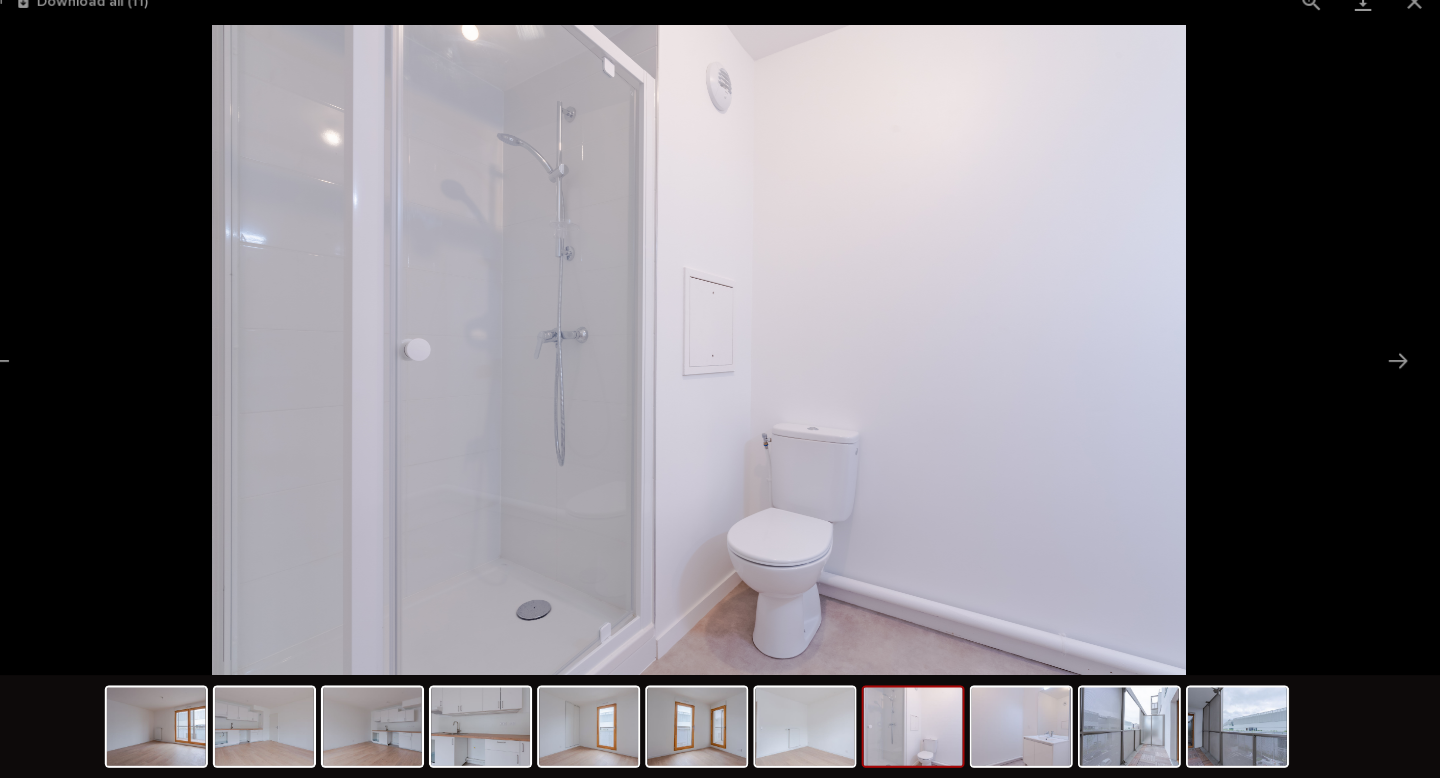 scroll, scrollTop: 0, scrollLeft: 0, axis: both 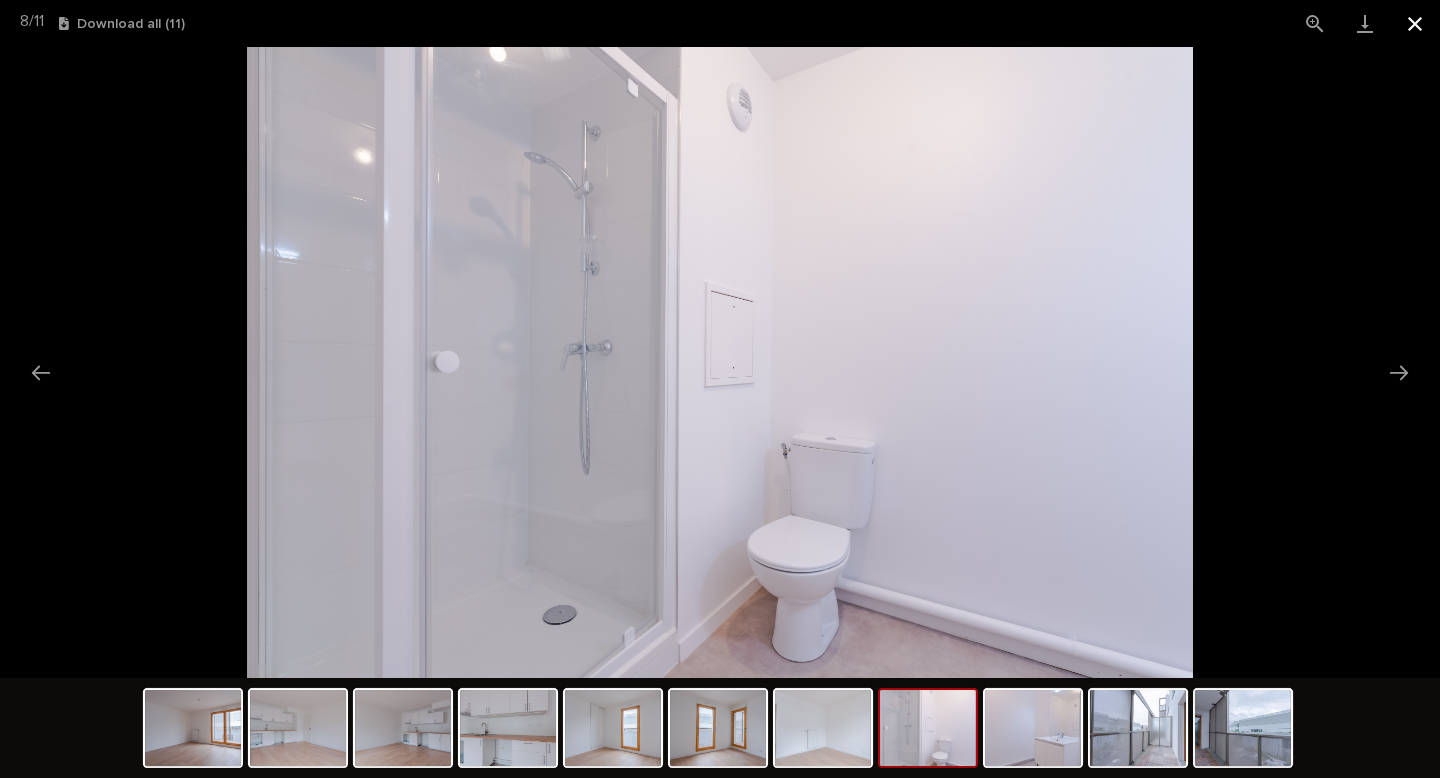 click at bounding box center [1415, 23] 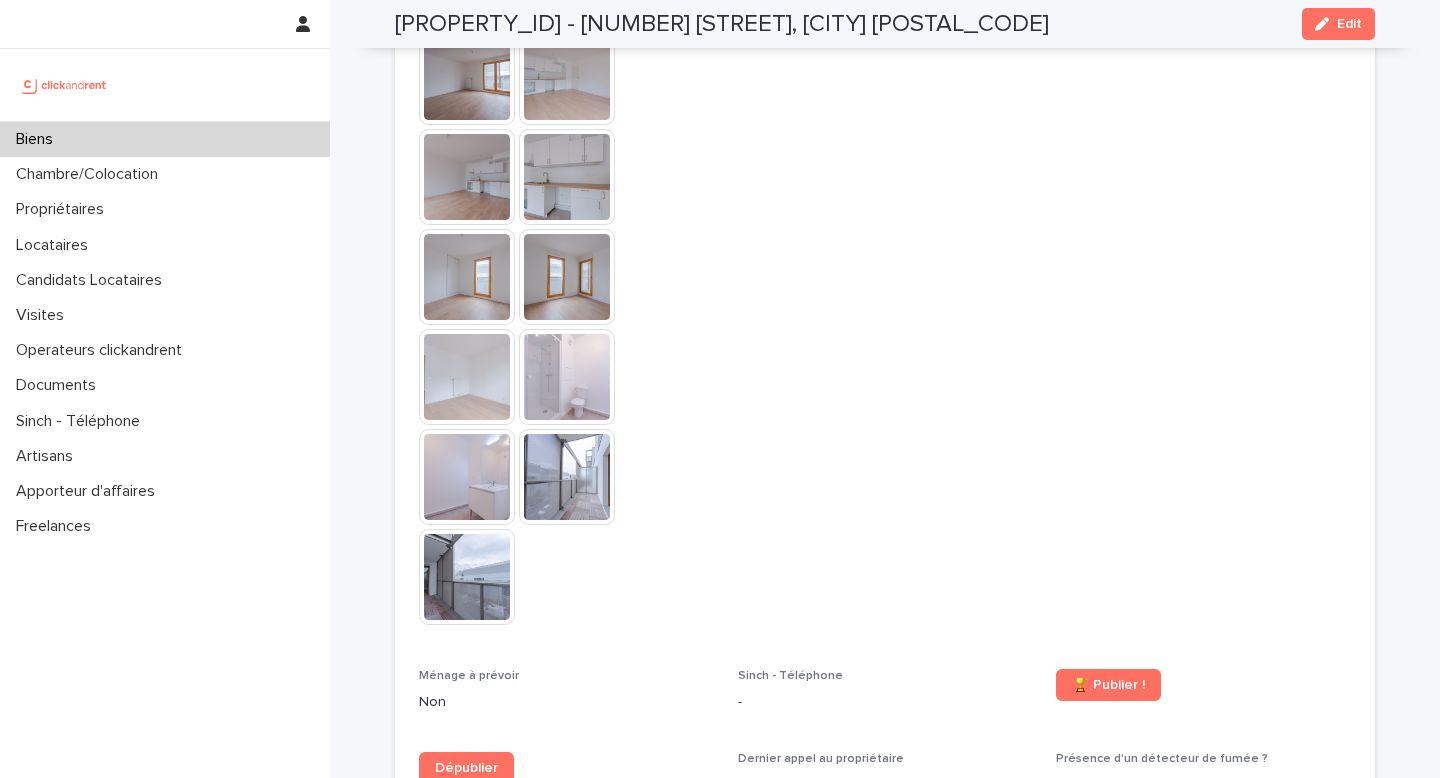 scroll, scrollTop: 5111, scrollLeft: 0, axis: vertical 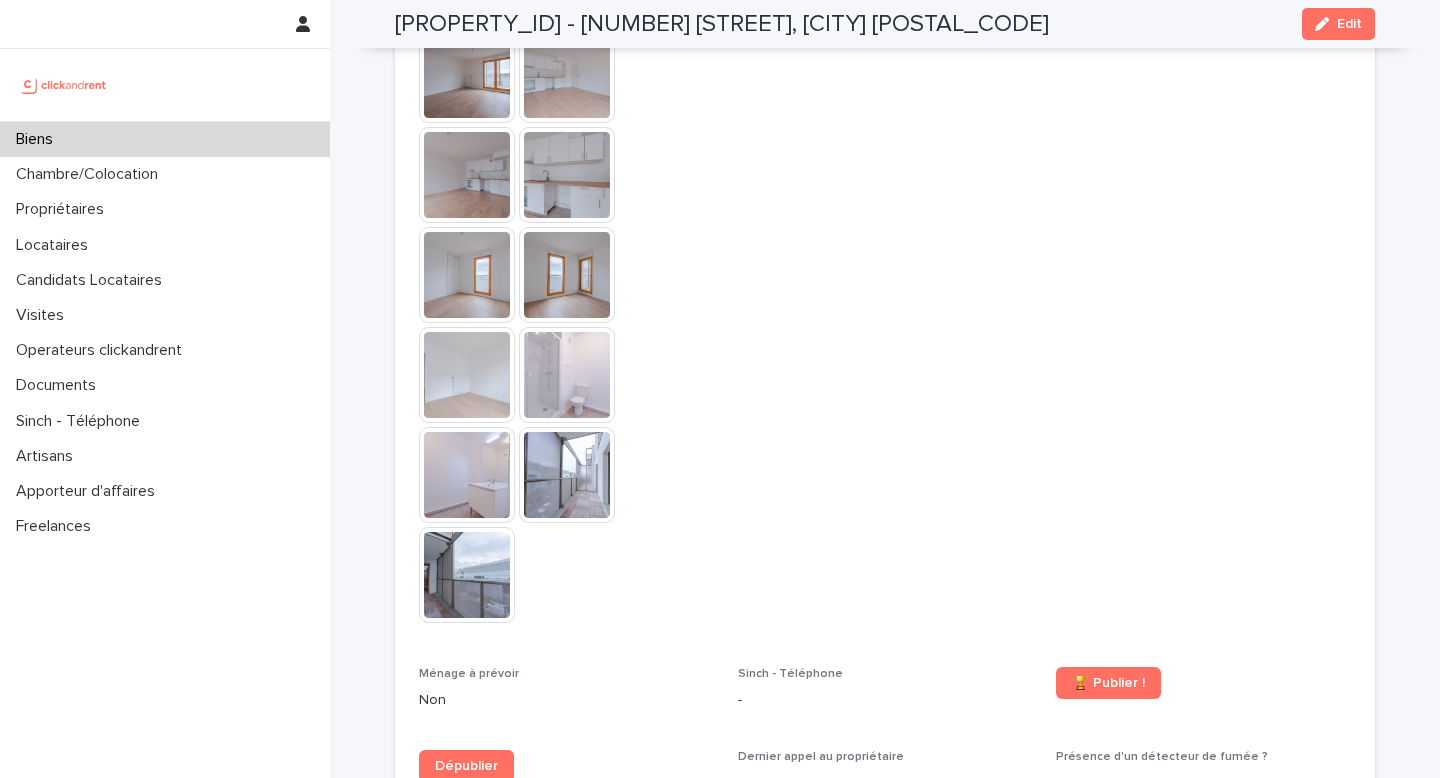click at bounding box center [467, 575] 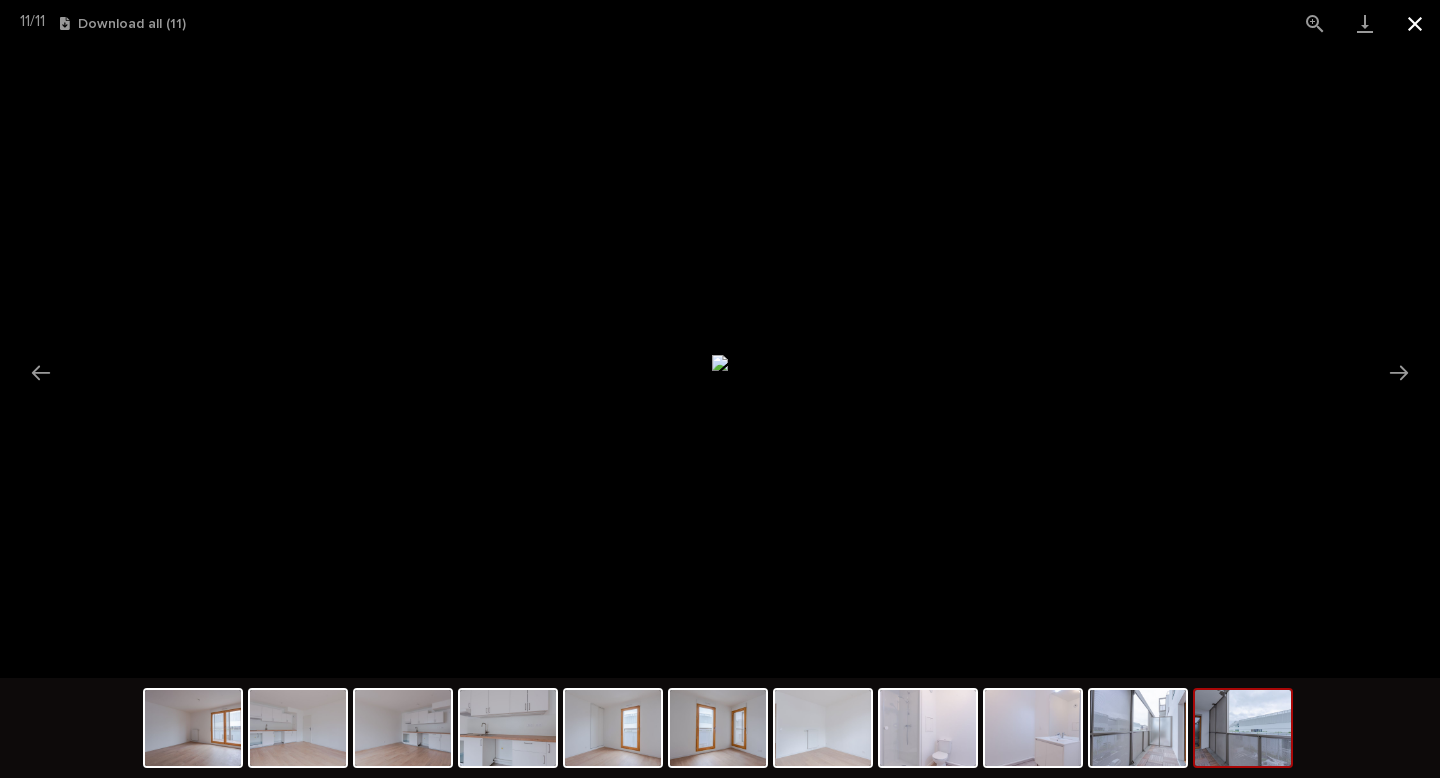 click at bounding box center [1415, 23] 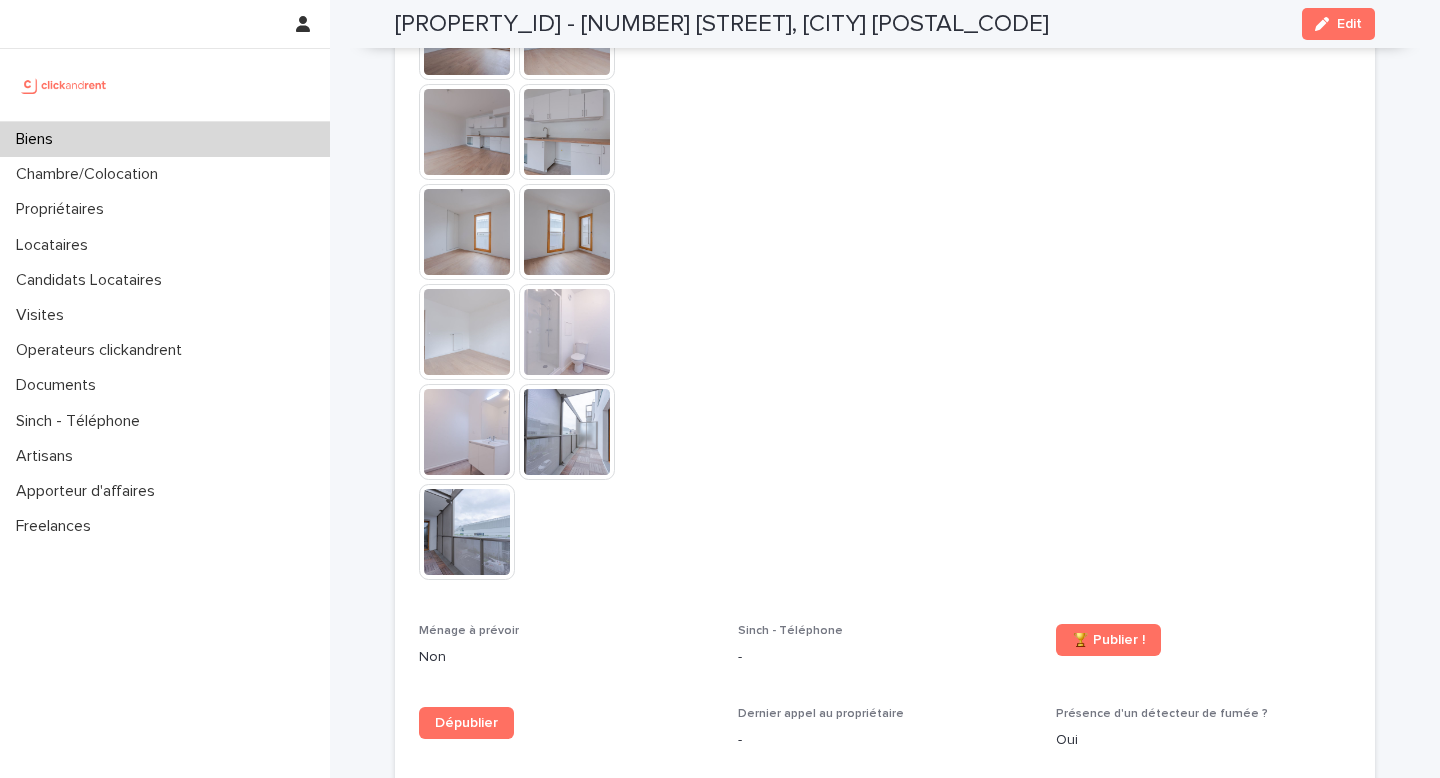 scroll, scrollTop: 5158, scrollLeft: 0, axis: vertical 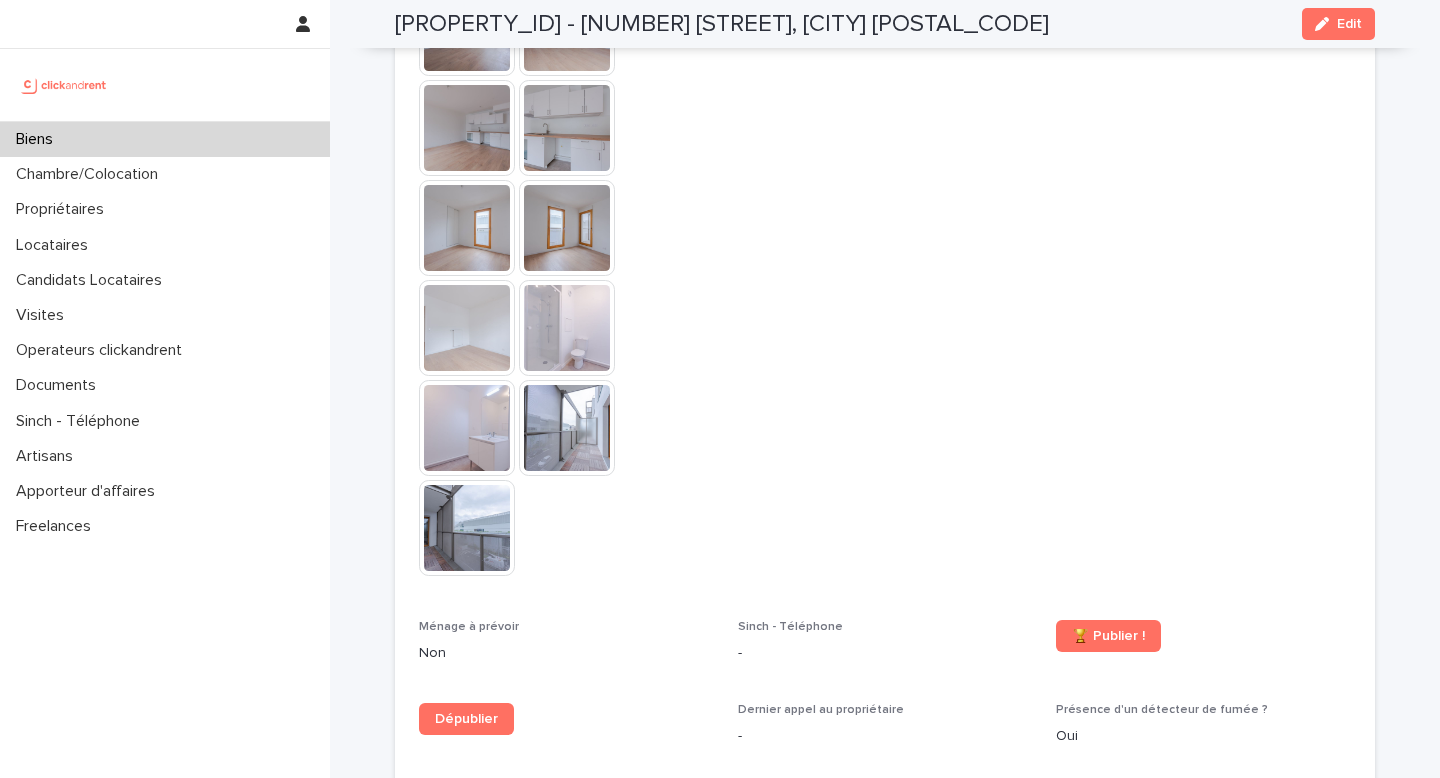 click at bounding box center [567, 328] 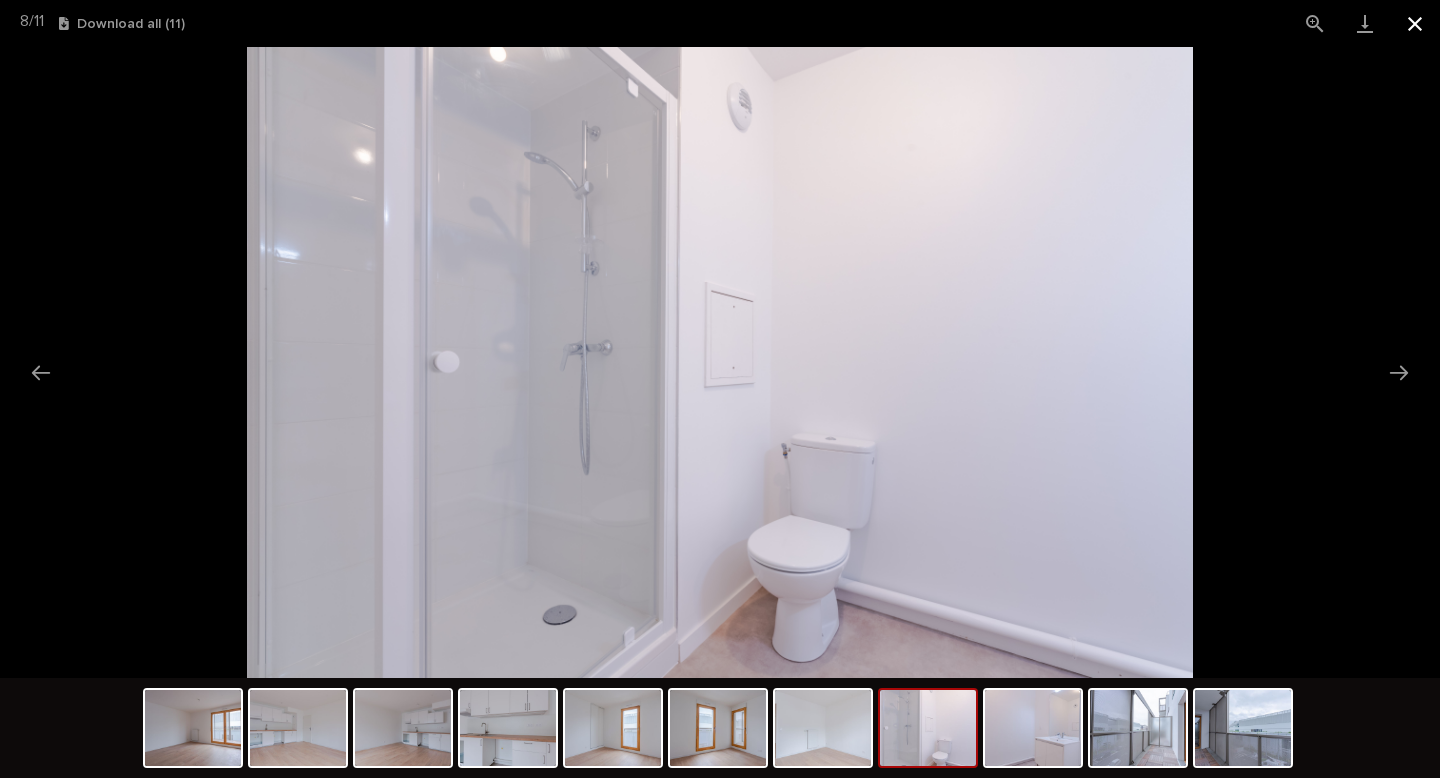 click at bounding box center (1415, 23) 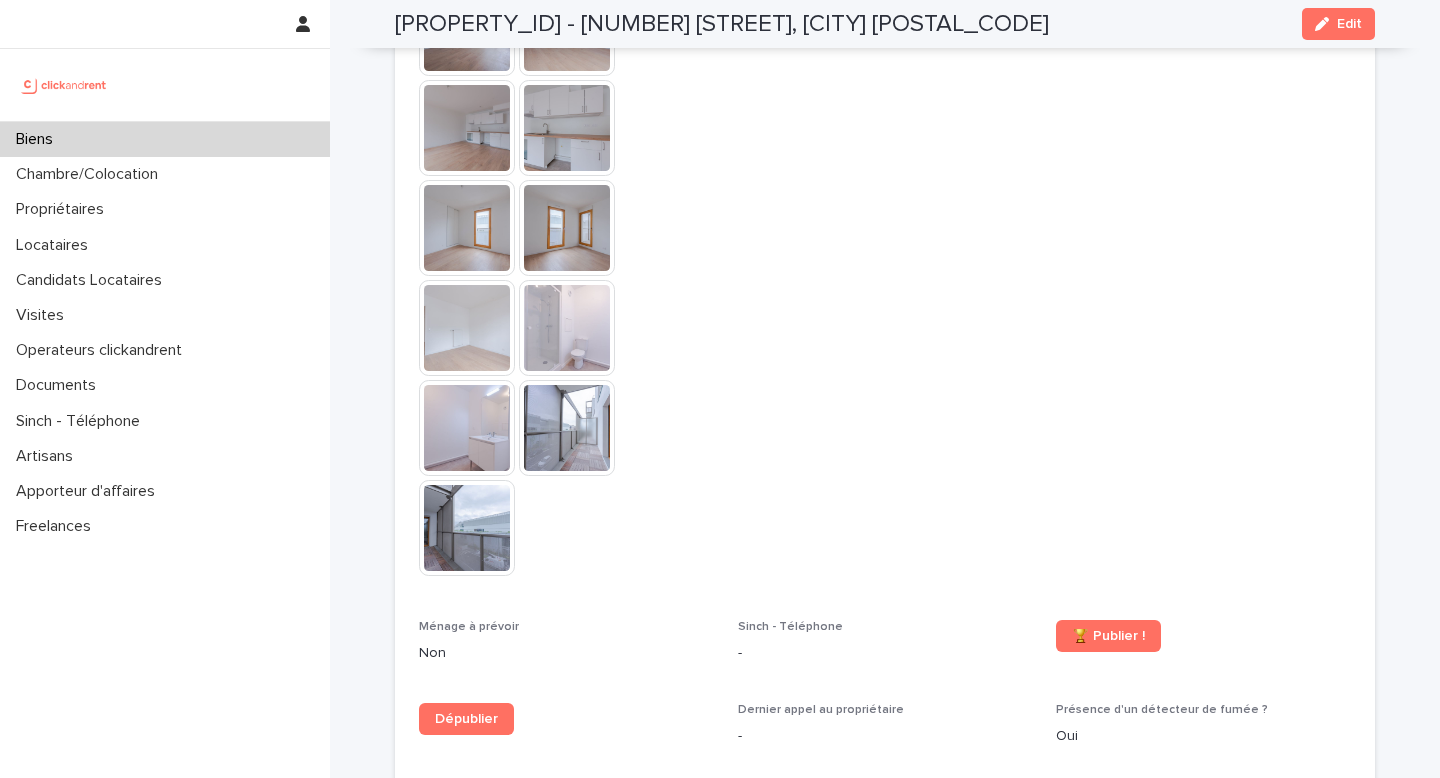 click at bounding box center [567, 328] 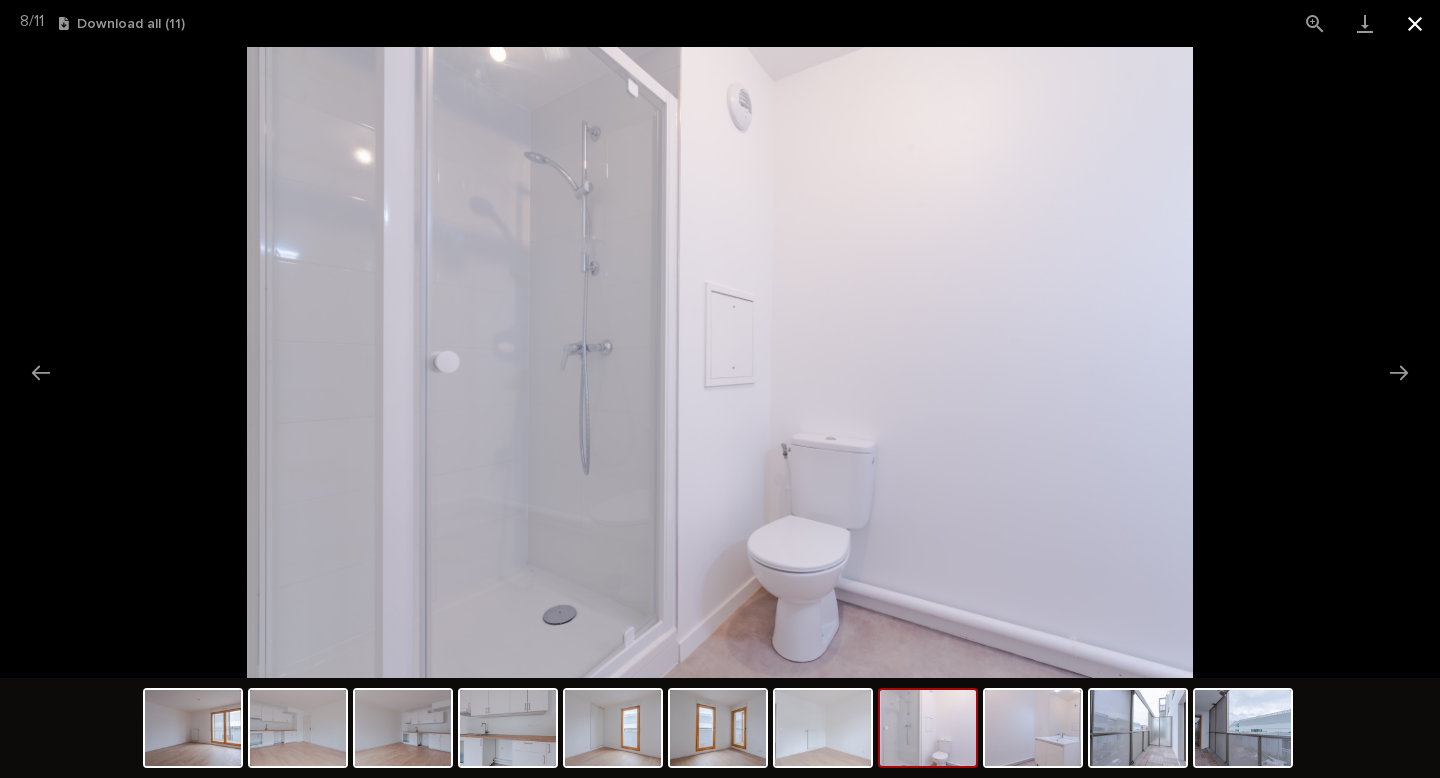 click at bounding box center (1415, 23) 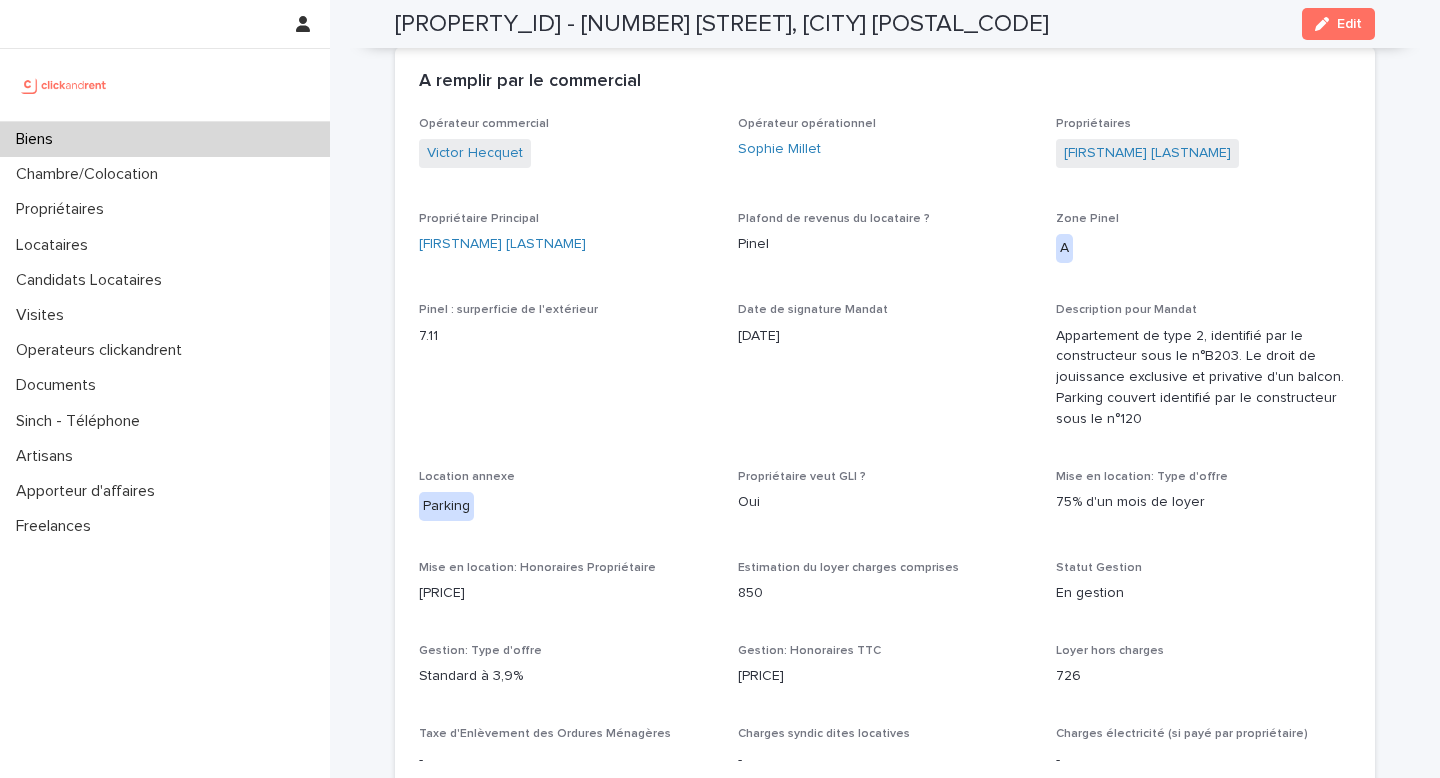 scroll, scrollTop: 1259, scrollLeft: 0, axis: vertical 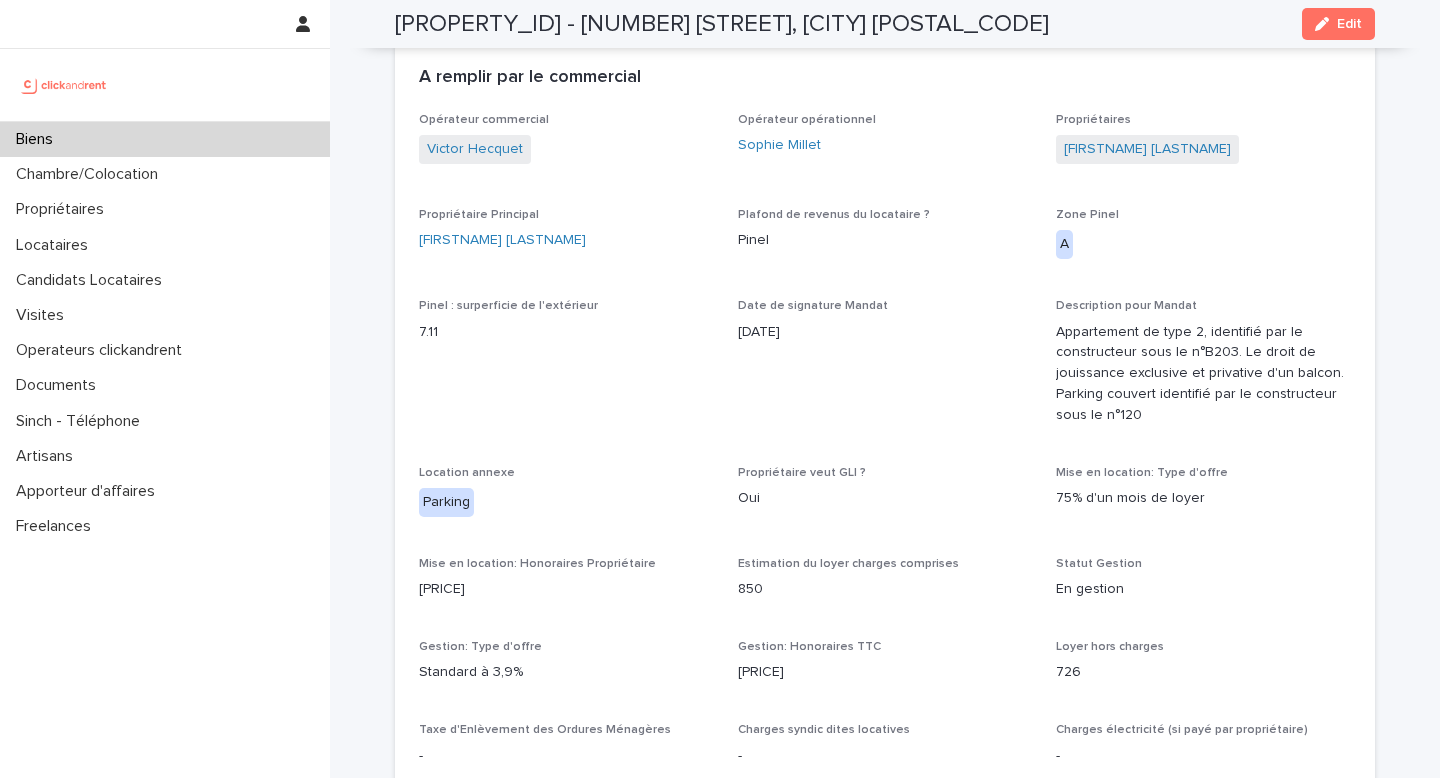 click on "Biens" at bounding box center [165, 139] 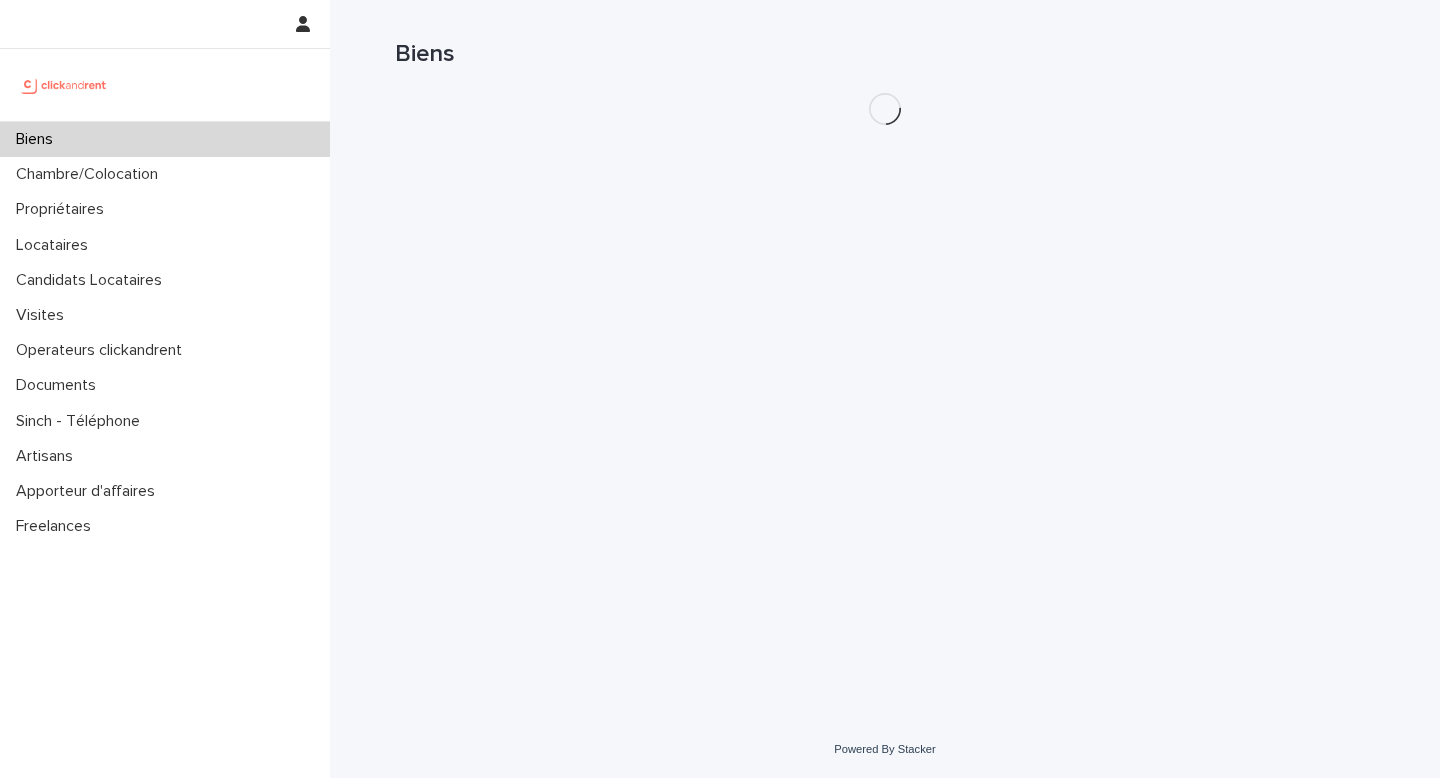 scroll, scrollTop: 0, scrollLeft: 0, axis: both 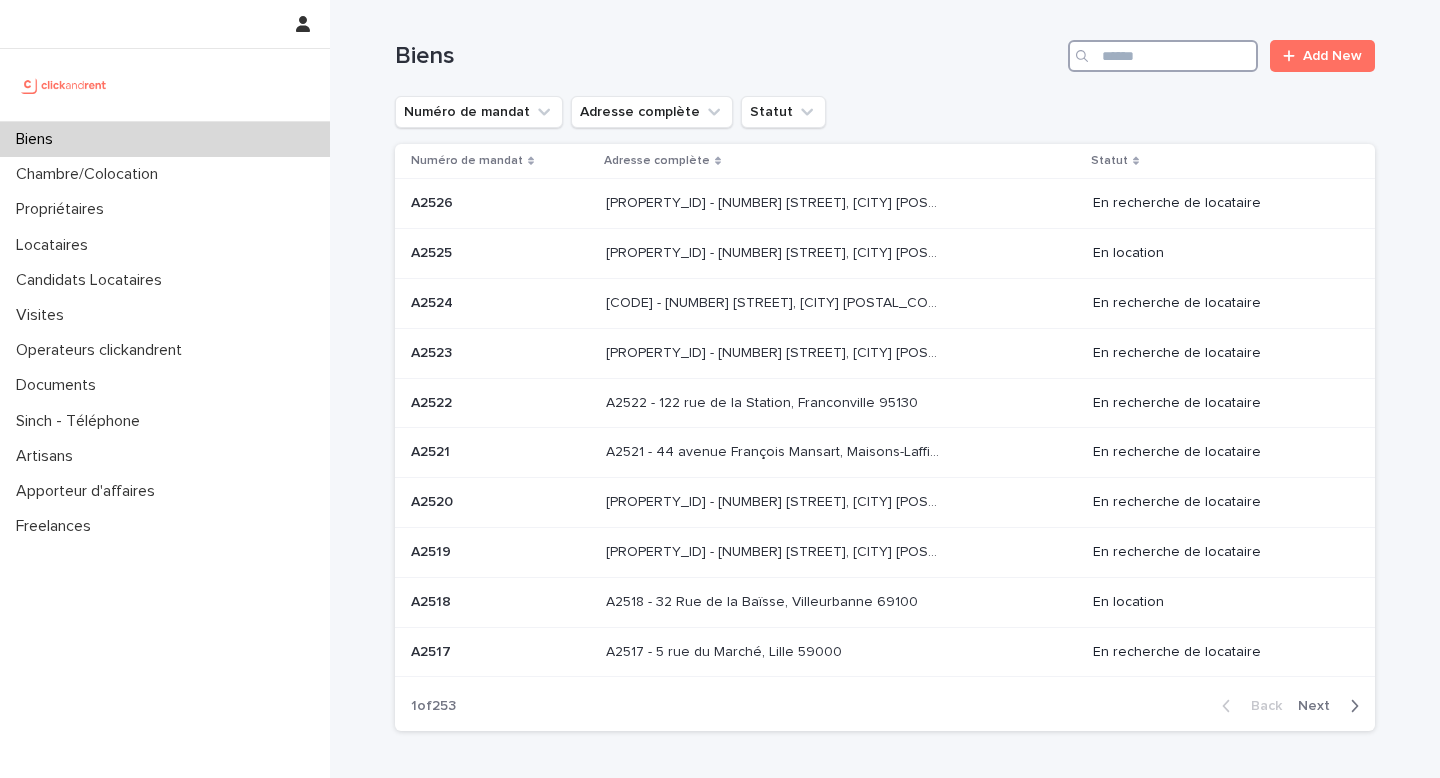 click at bounding box center [1163, 56] 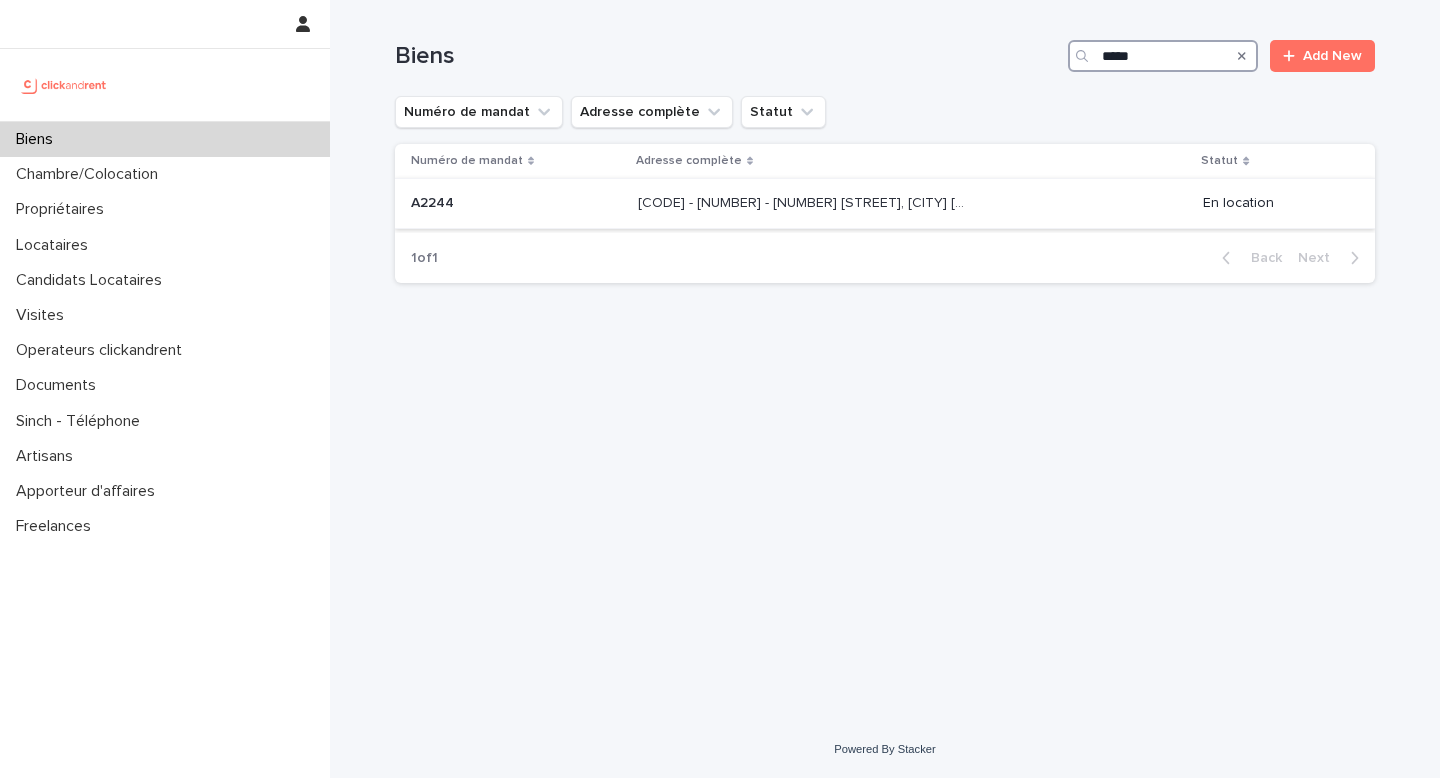 type on "*****" 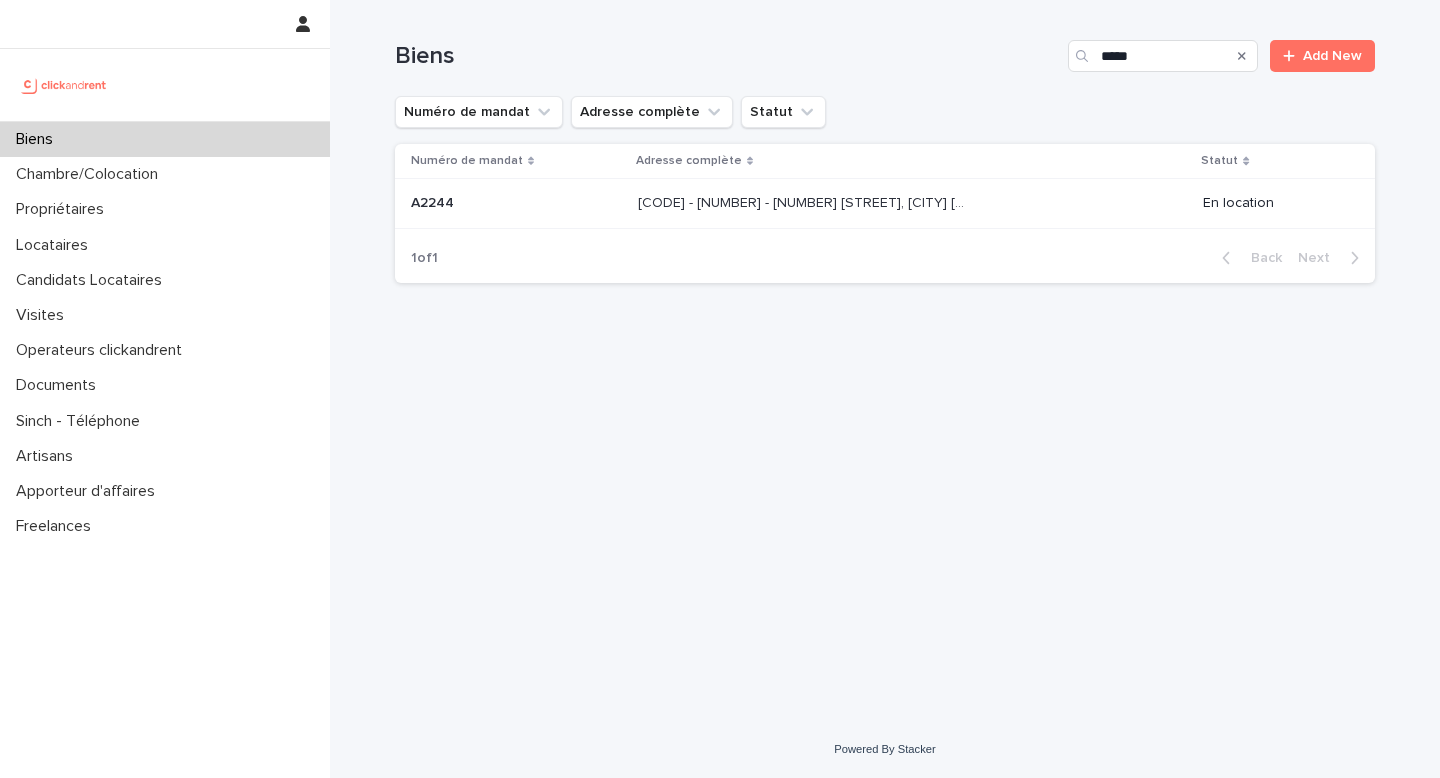 click on "[CODE] - [NUMBER] - [NUMBER] [STREET],  [CITY] [POSTAL_CODE] [CODE] - [NUMBER] - [NUMBER] [STREET],  [CITY] [POSTAL_CODE]" at bounding box center [912, 204] 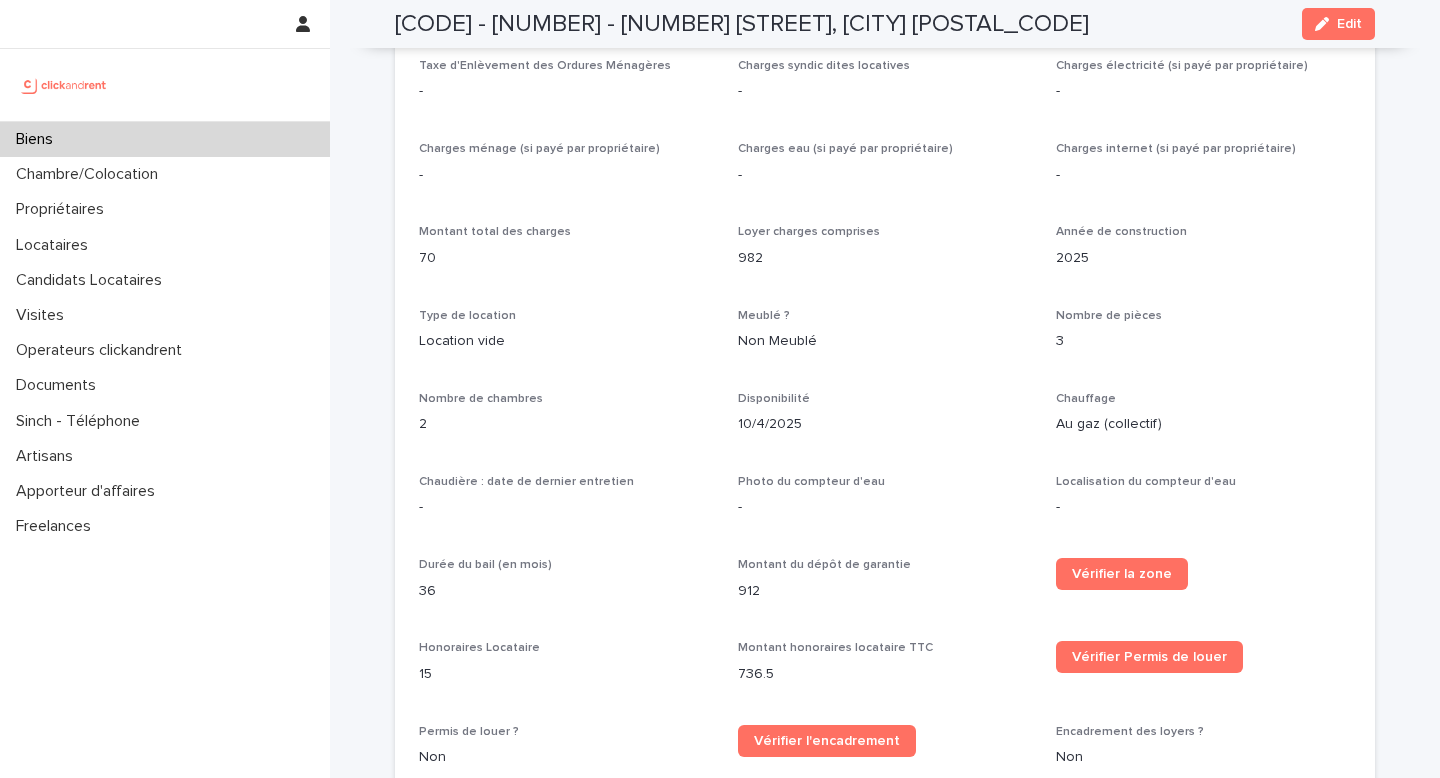 scroll, scrollTop: 1887, scrollLeft: 0, axis: vertical 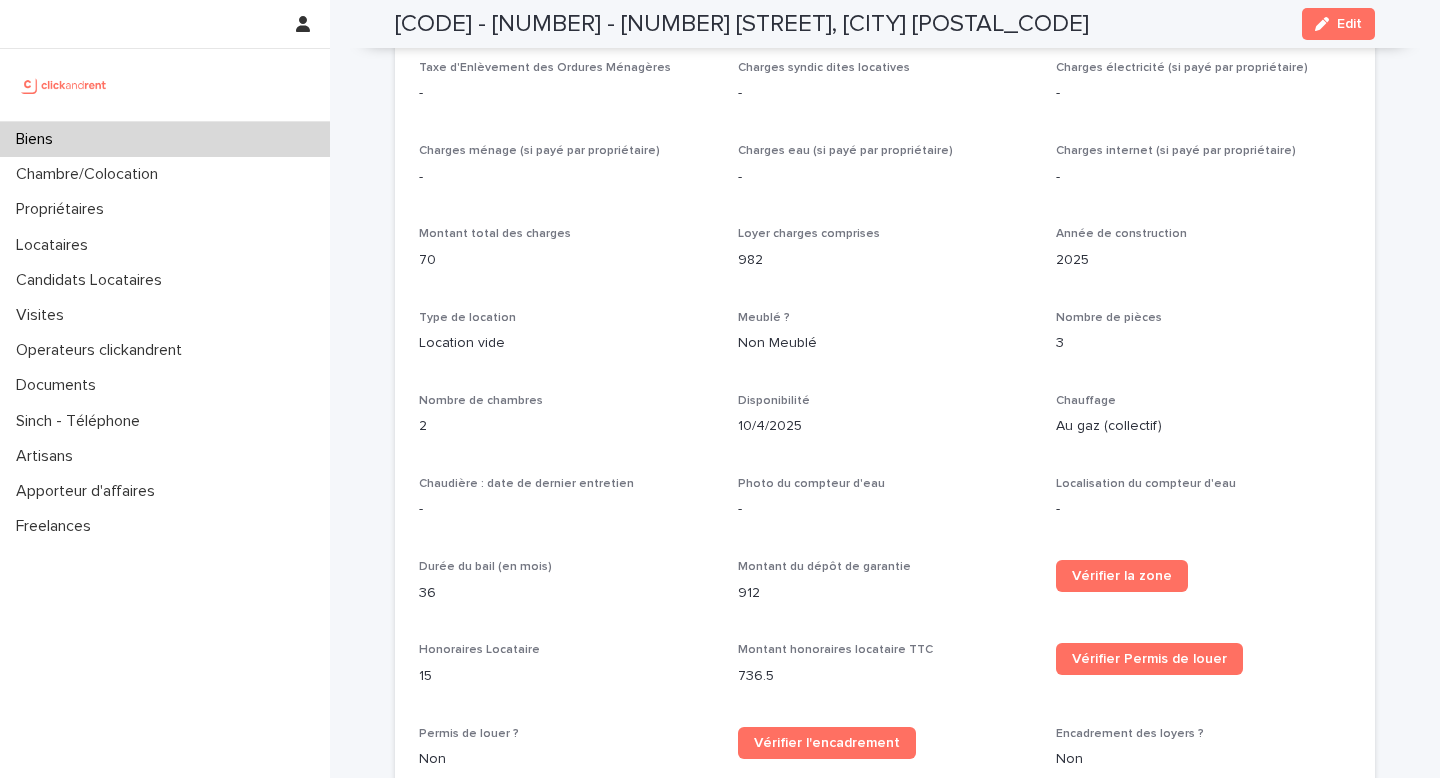 click at bounding box center (165, 85) 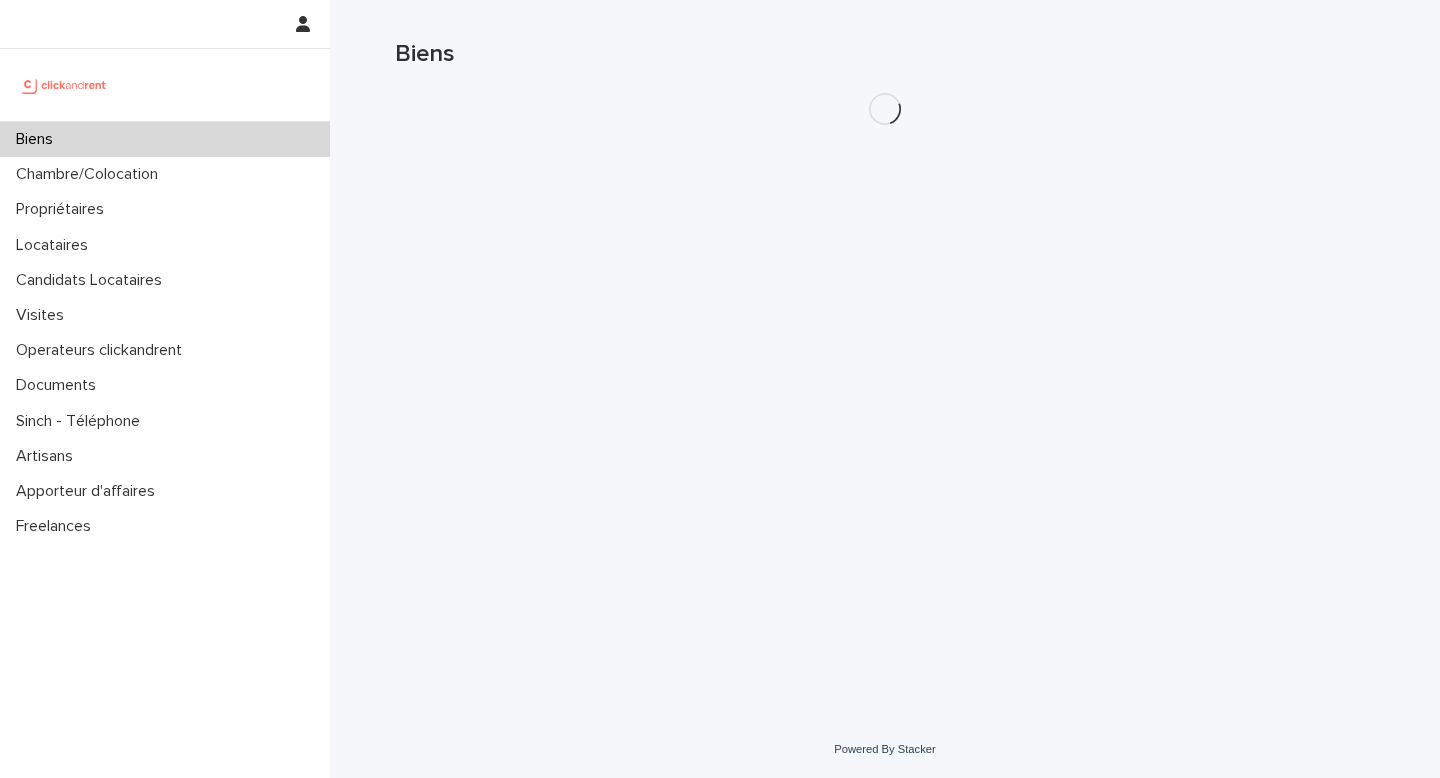 scroll, scrollTop: 0, scrollLeft: 0, axis: both 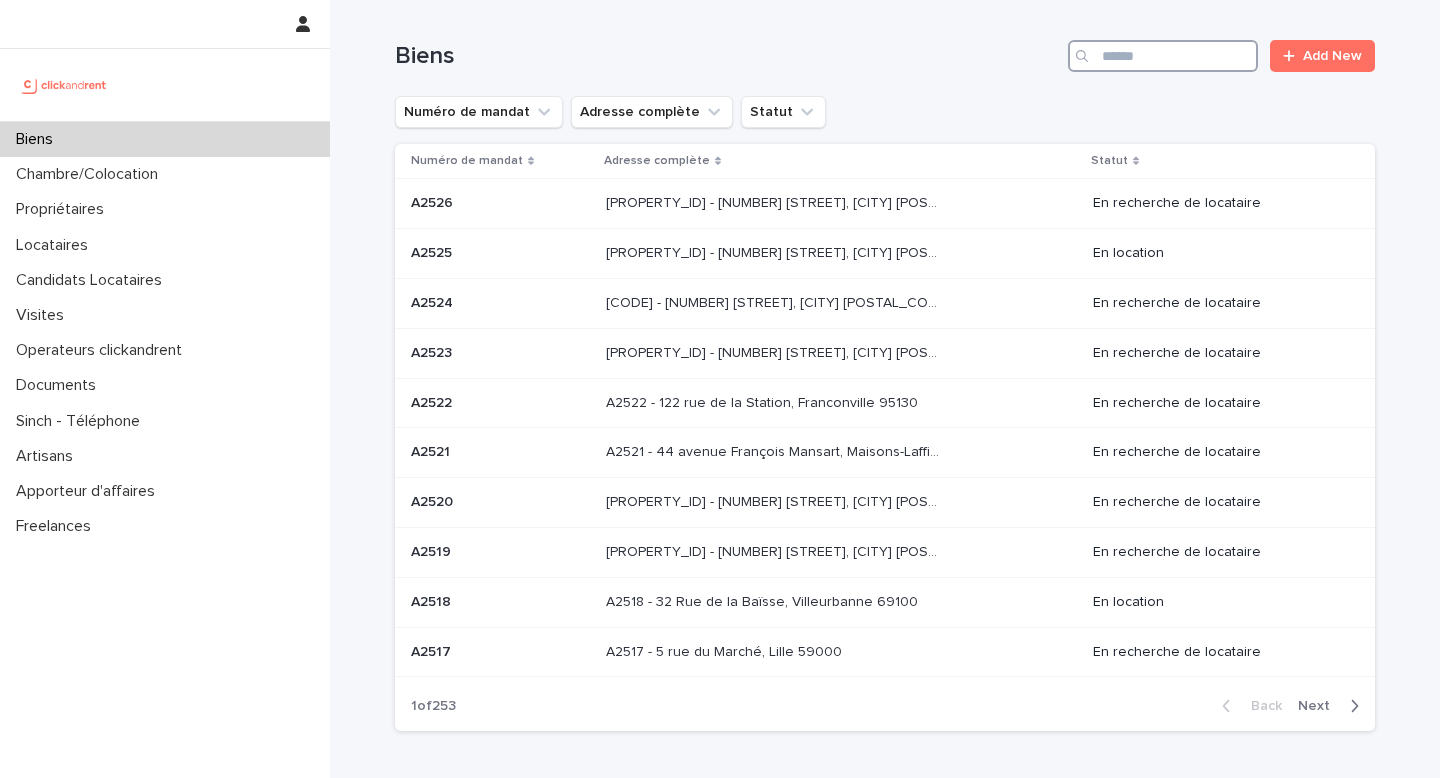 click at bounding box center [1163, 56] 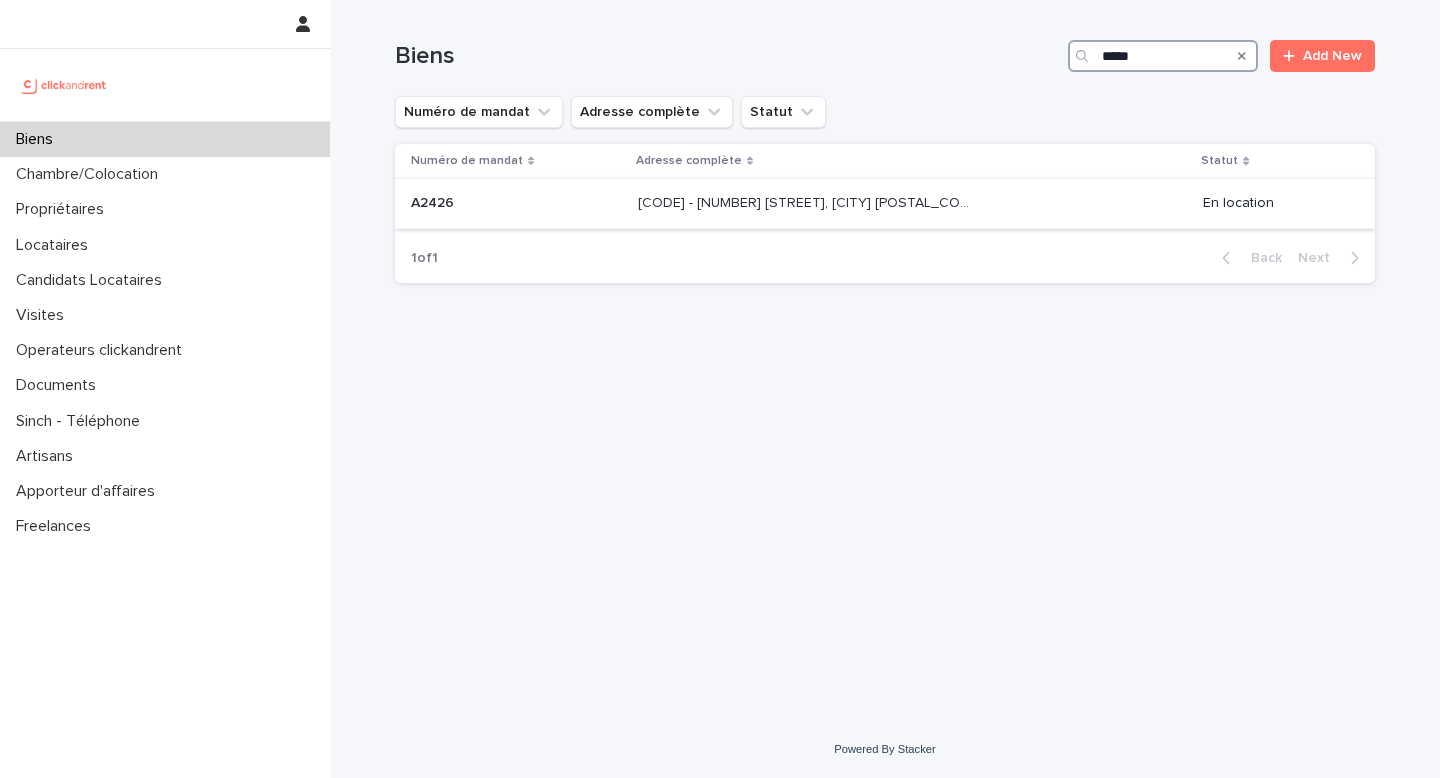 type on "*****" 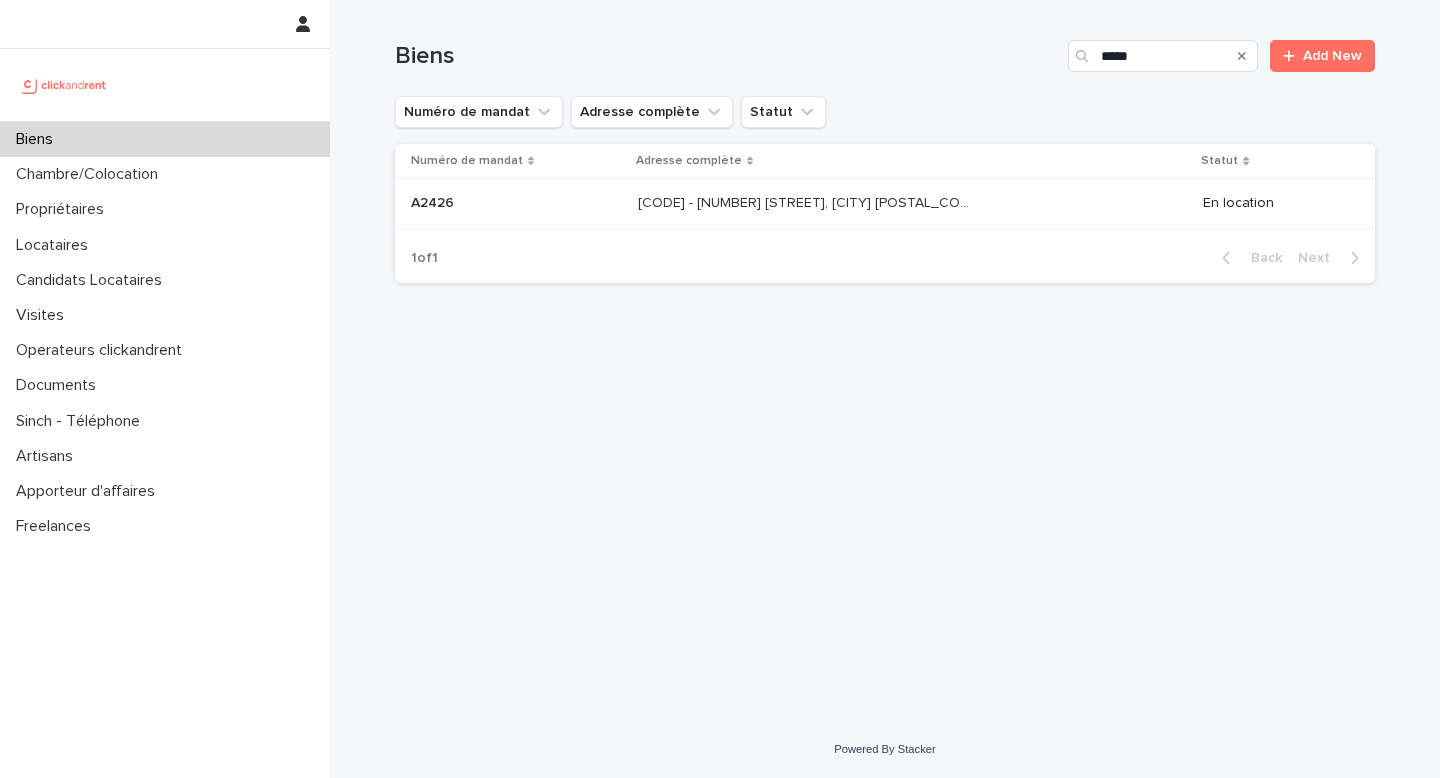 click on "[PROPERTY_ID] - [NUMBER] [STREET], [CITY] [POSTAL_CODE] [PROPERTY_ID] - [NUMBER] [STREET], [CITY] [POSTAL_CODE]" at bounding box center [912, 203] 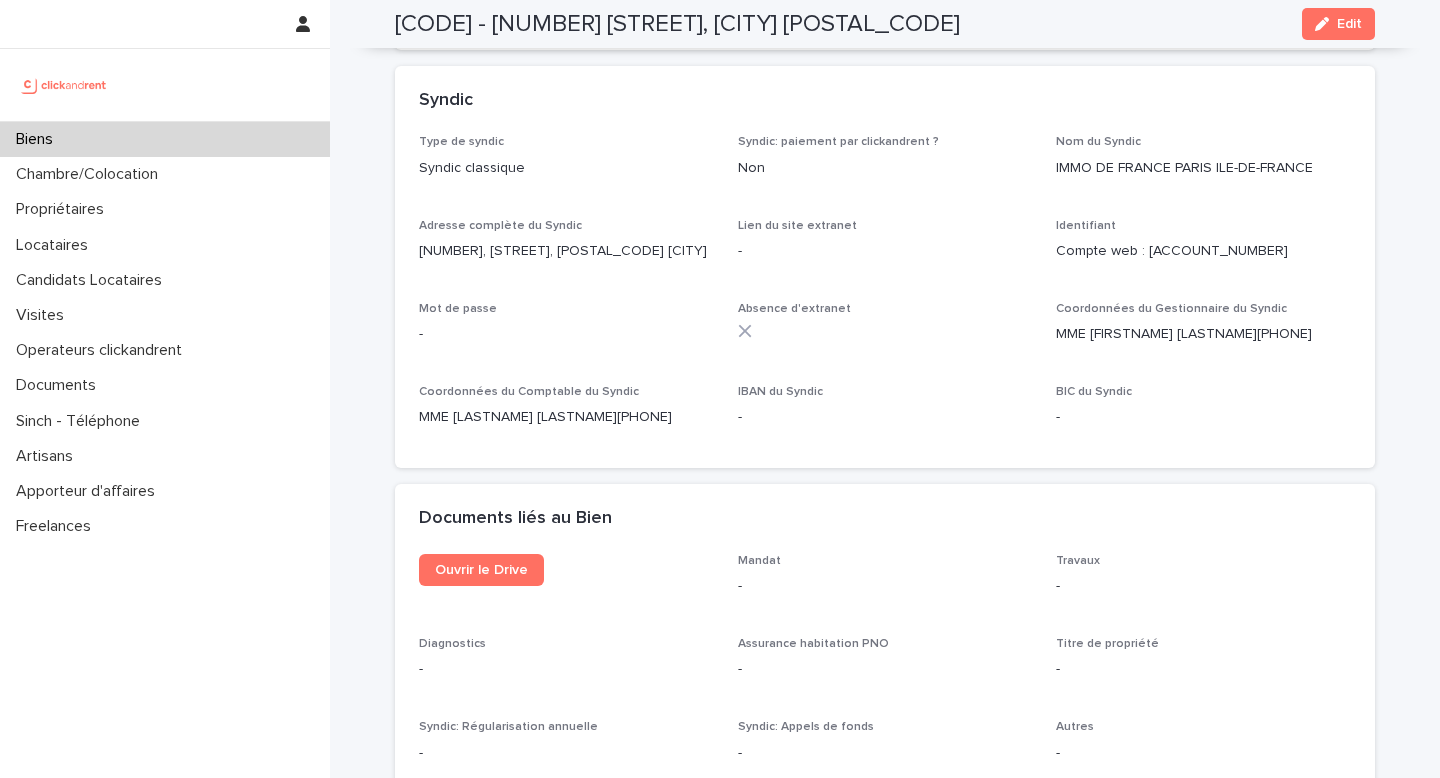 scroll, scrollTop: 7104, scrollLeft: 0, axis: vertical 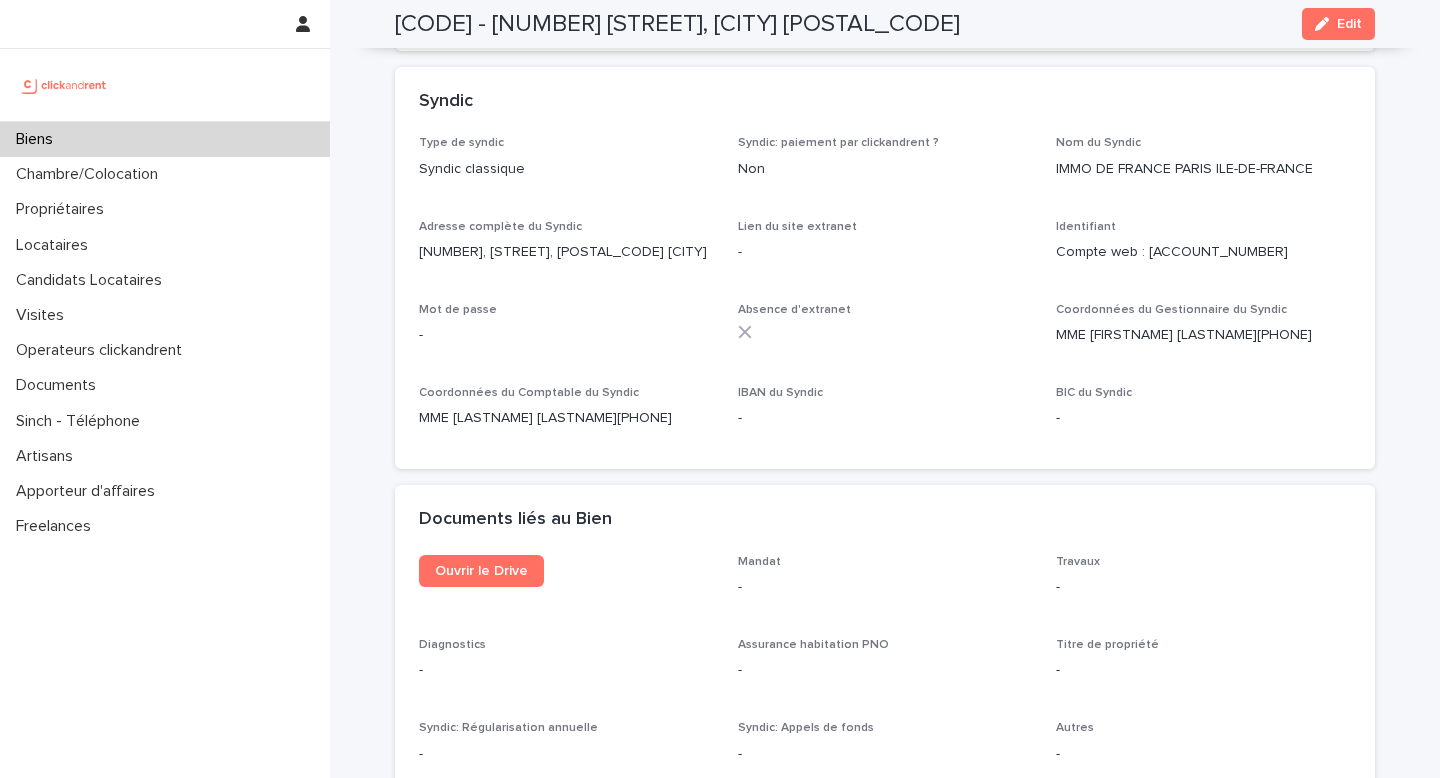click on "[PHONE]" 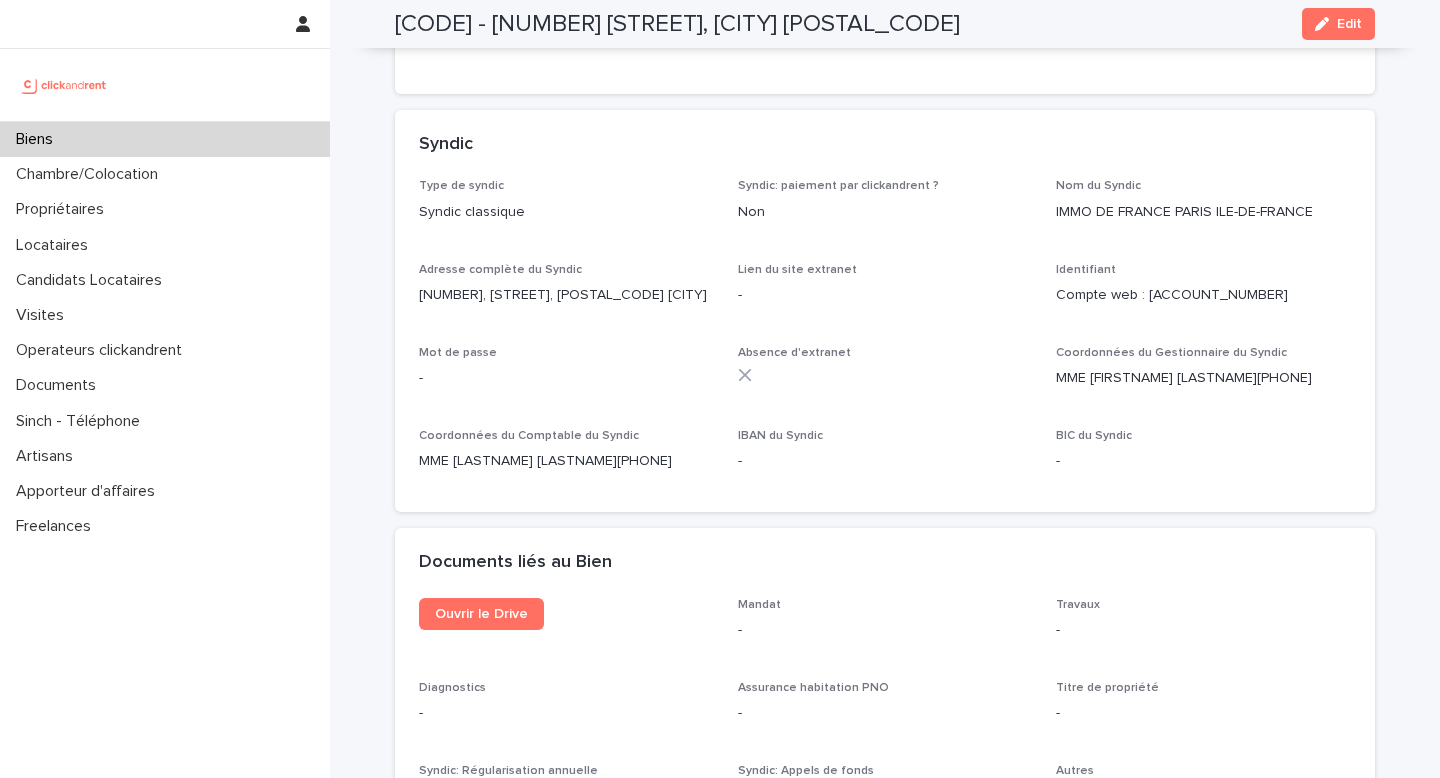 scroll, scrollTop: 7063, scrollLeft: 0, axis: vertical 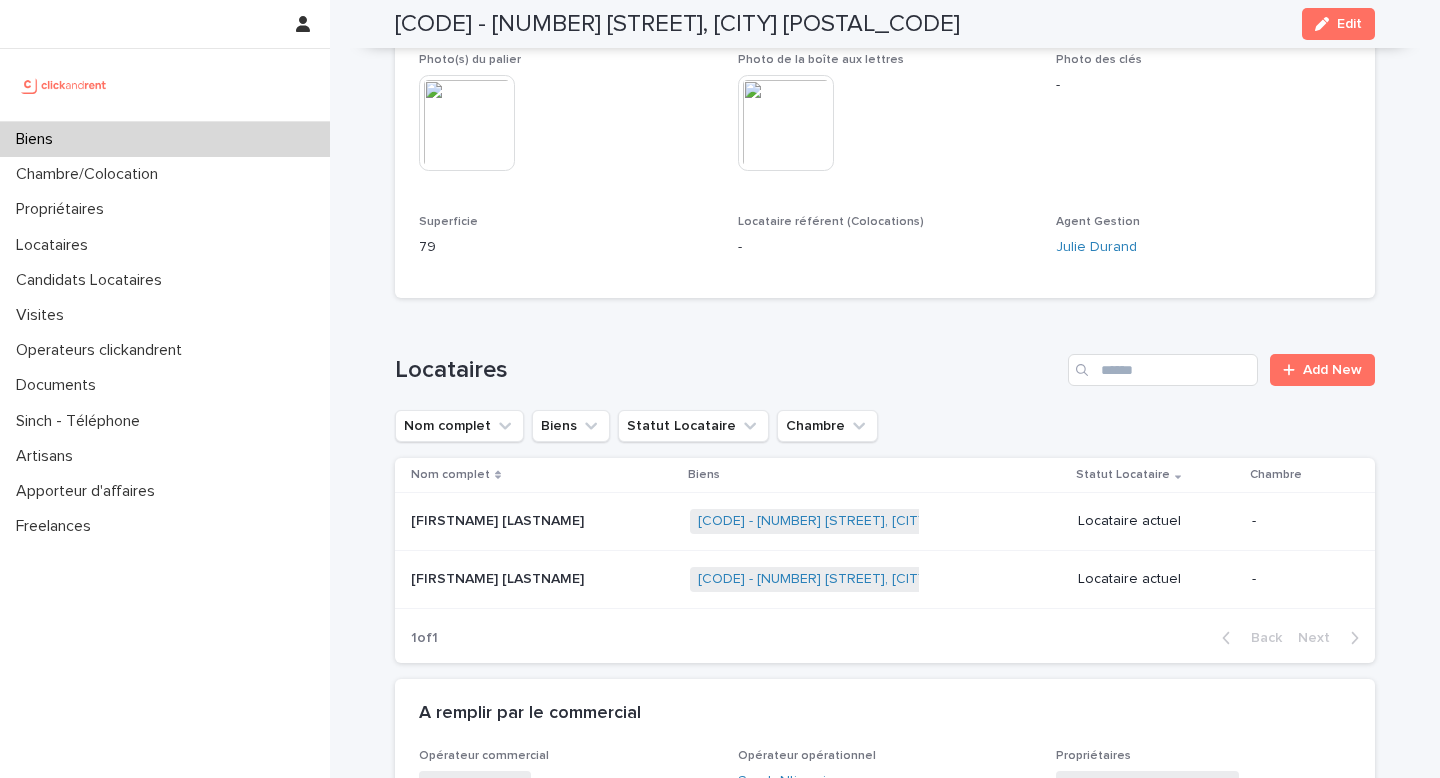 click on "[FIRST] [LAST] [FIRST] [LAST]" at bounding box center [538, 580] 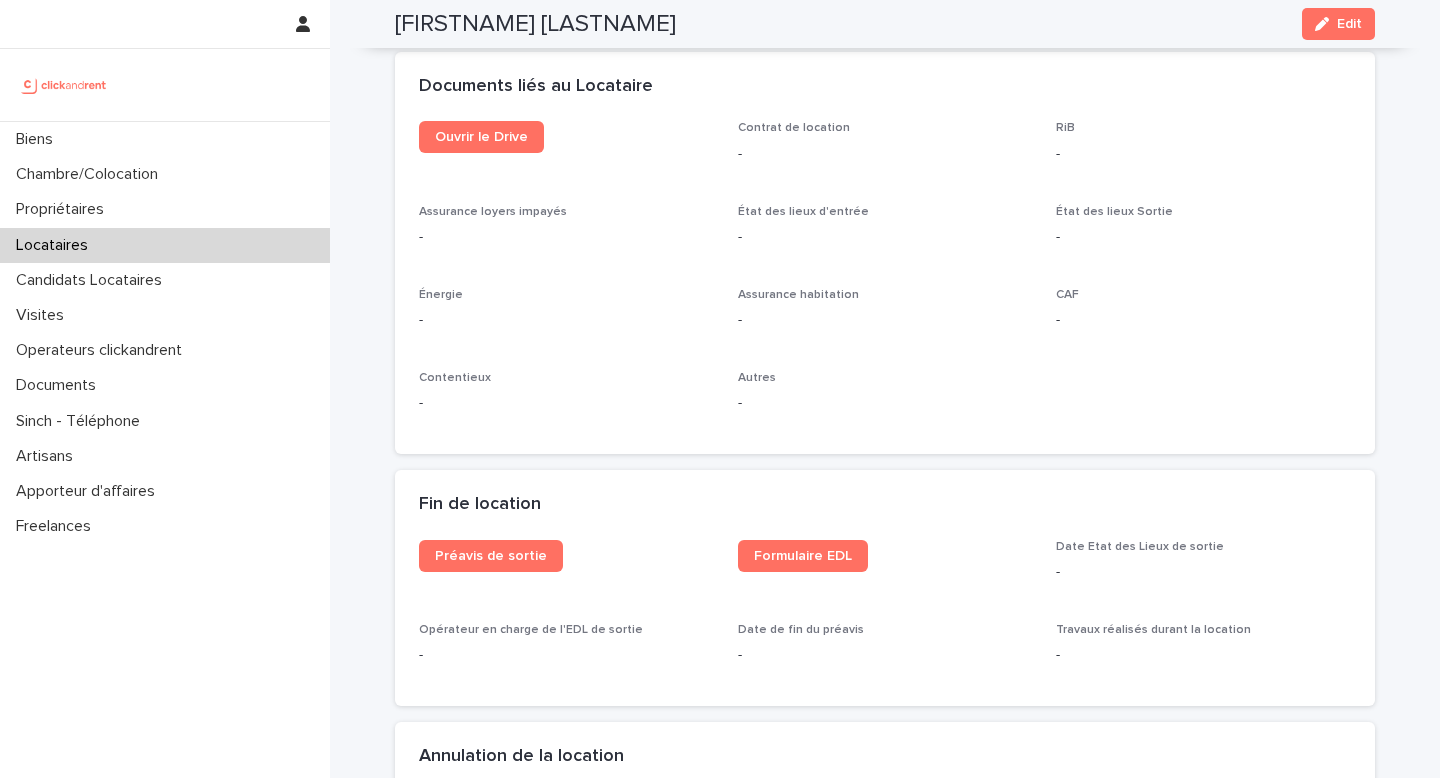 scroll, scrollTop: 2617, scrollLeft: 0, axis: vertical 